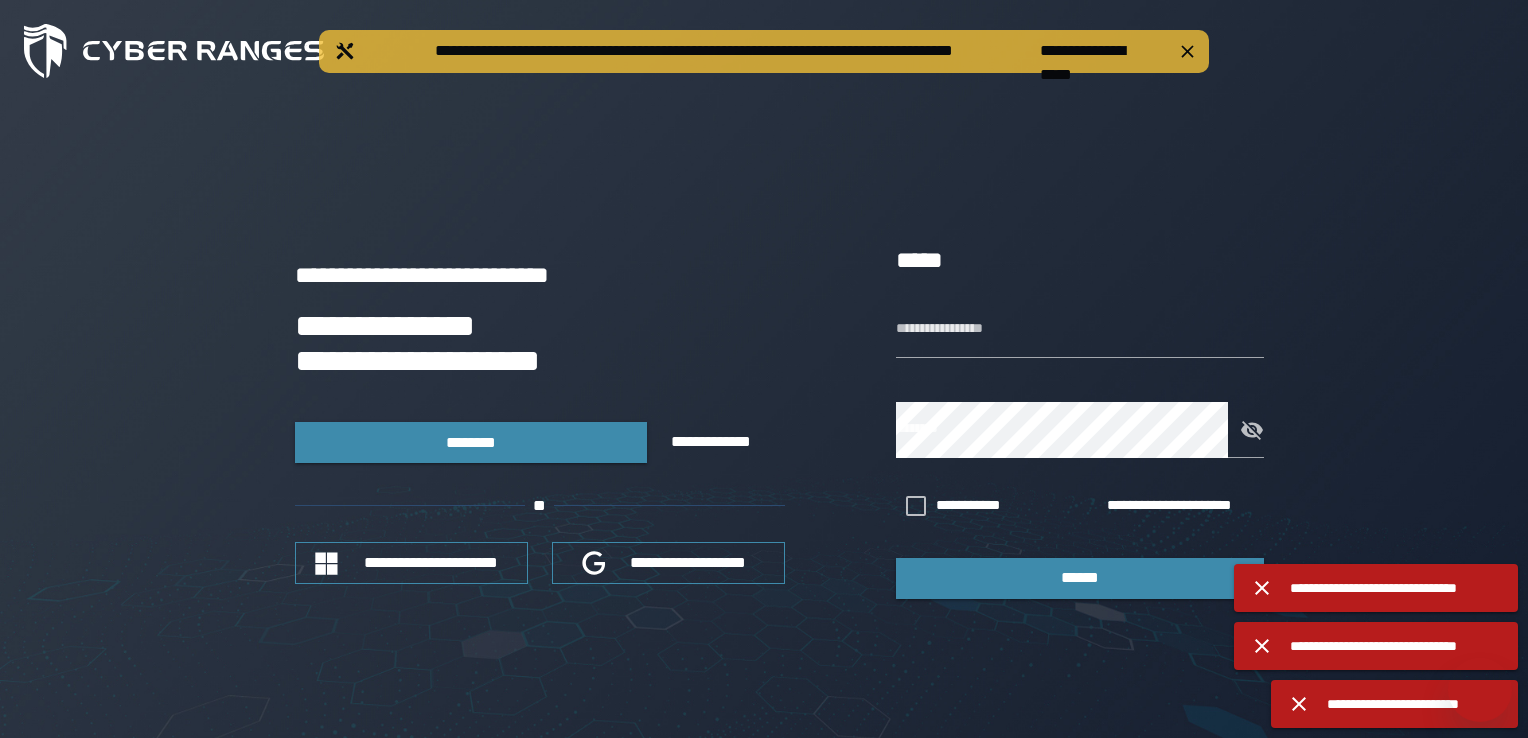 scroll, scrollTop: 0, scrollLeft: 0, axis: both 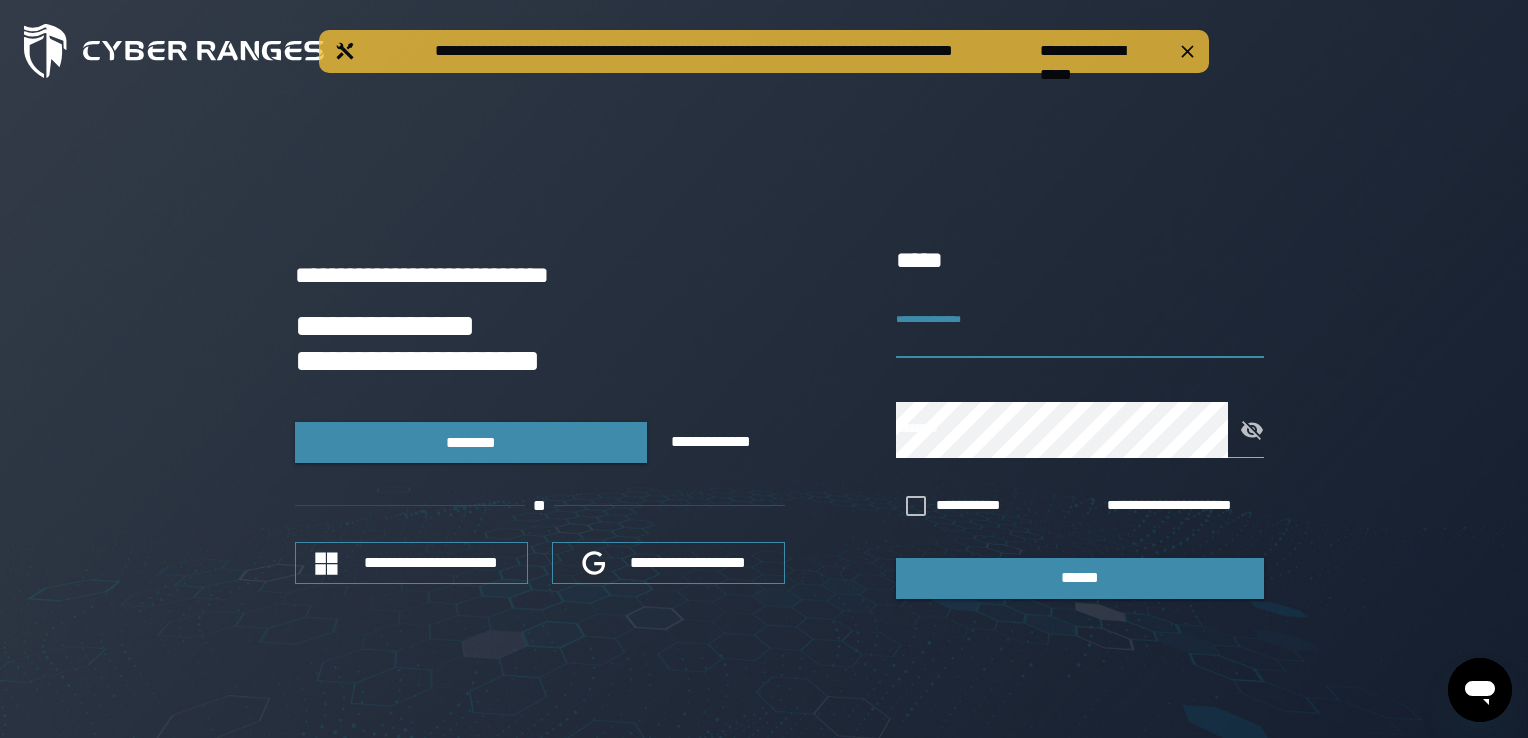 click on "**********" at bounding box center (1080, 330) 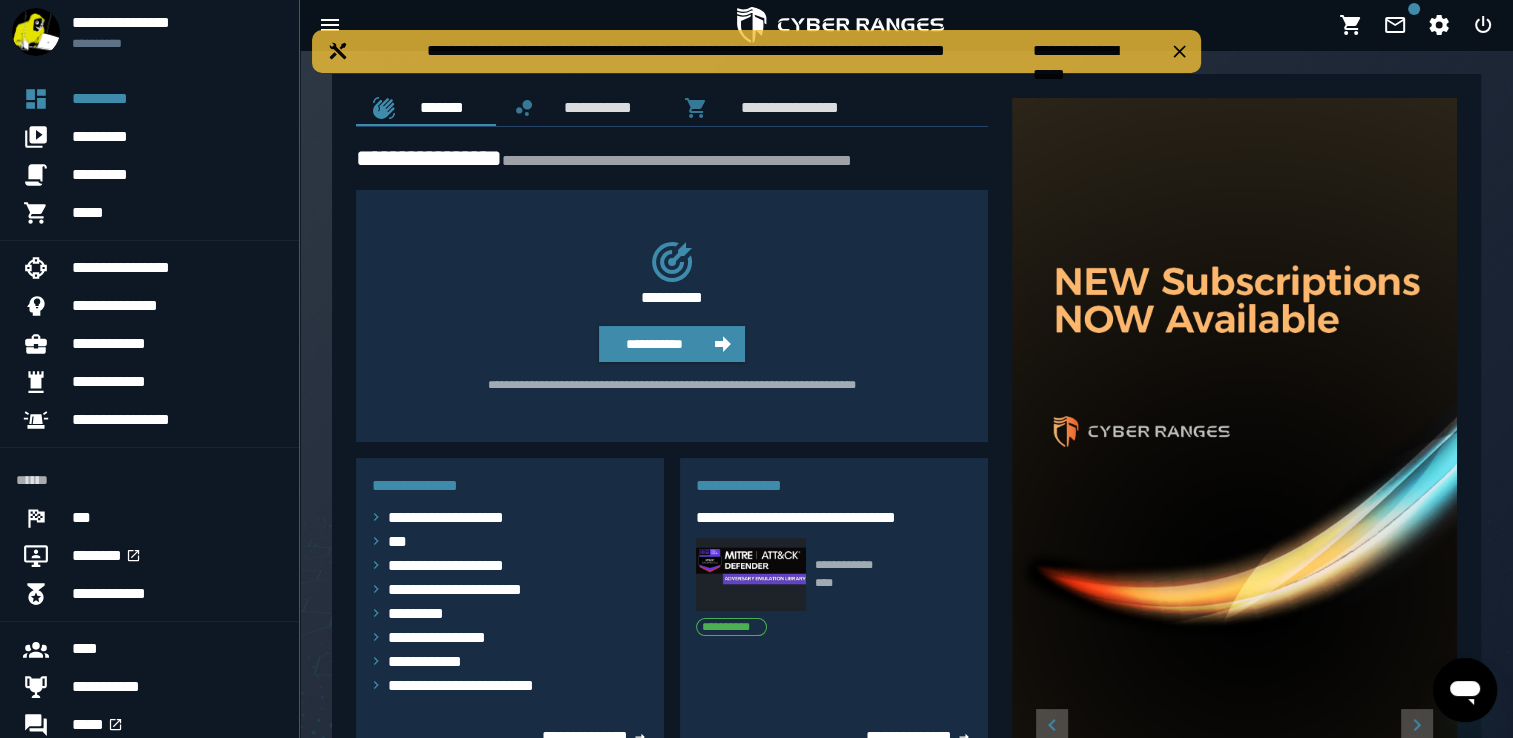 click on "**********" at bounding box center (757, 51) 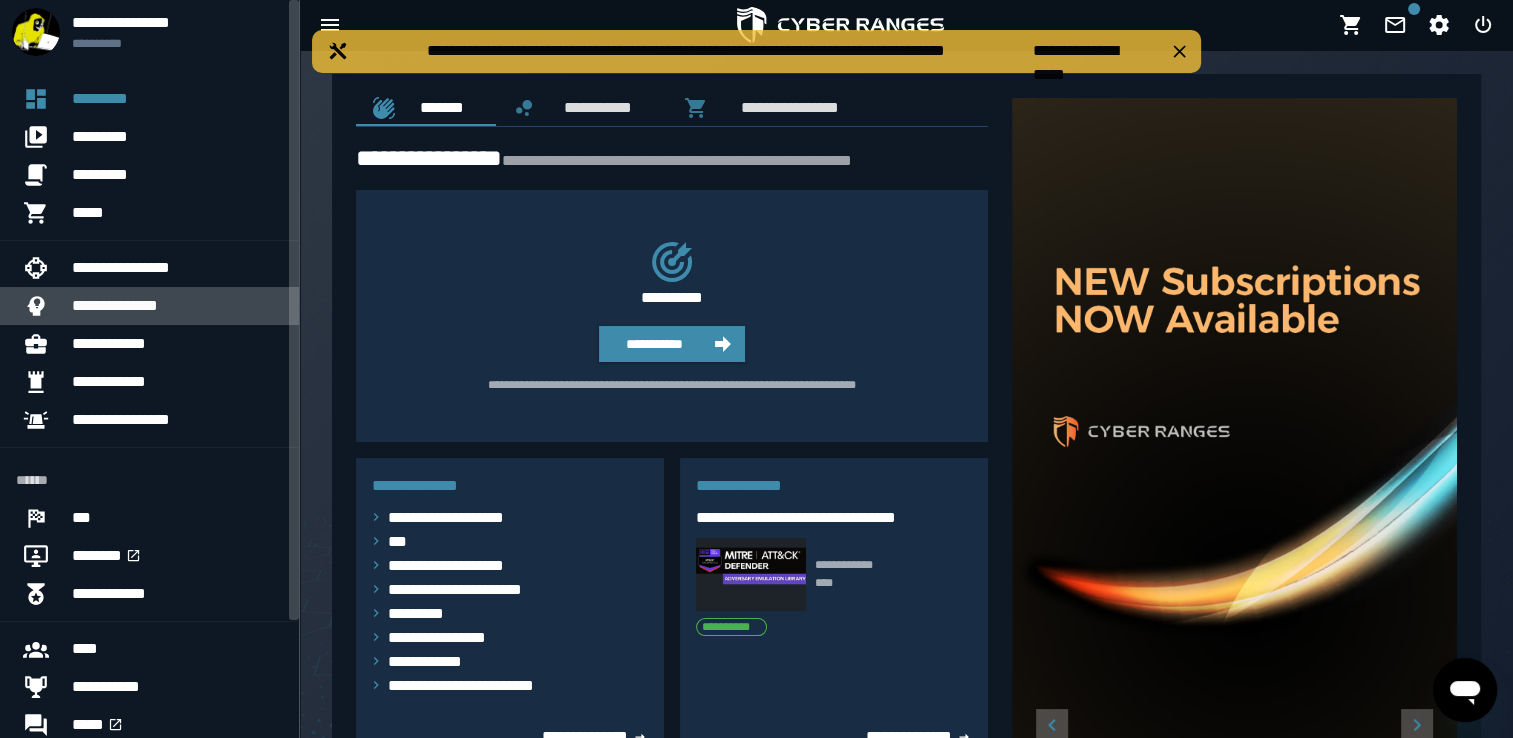 click on "**********" at bounding box center (177, 306) 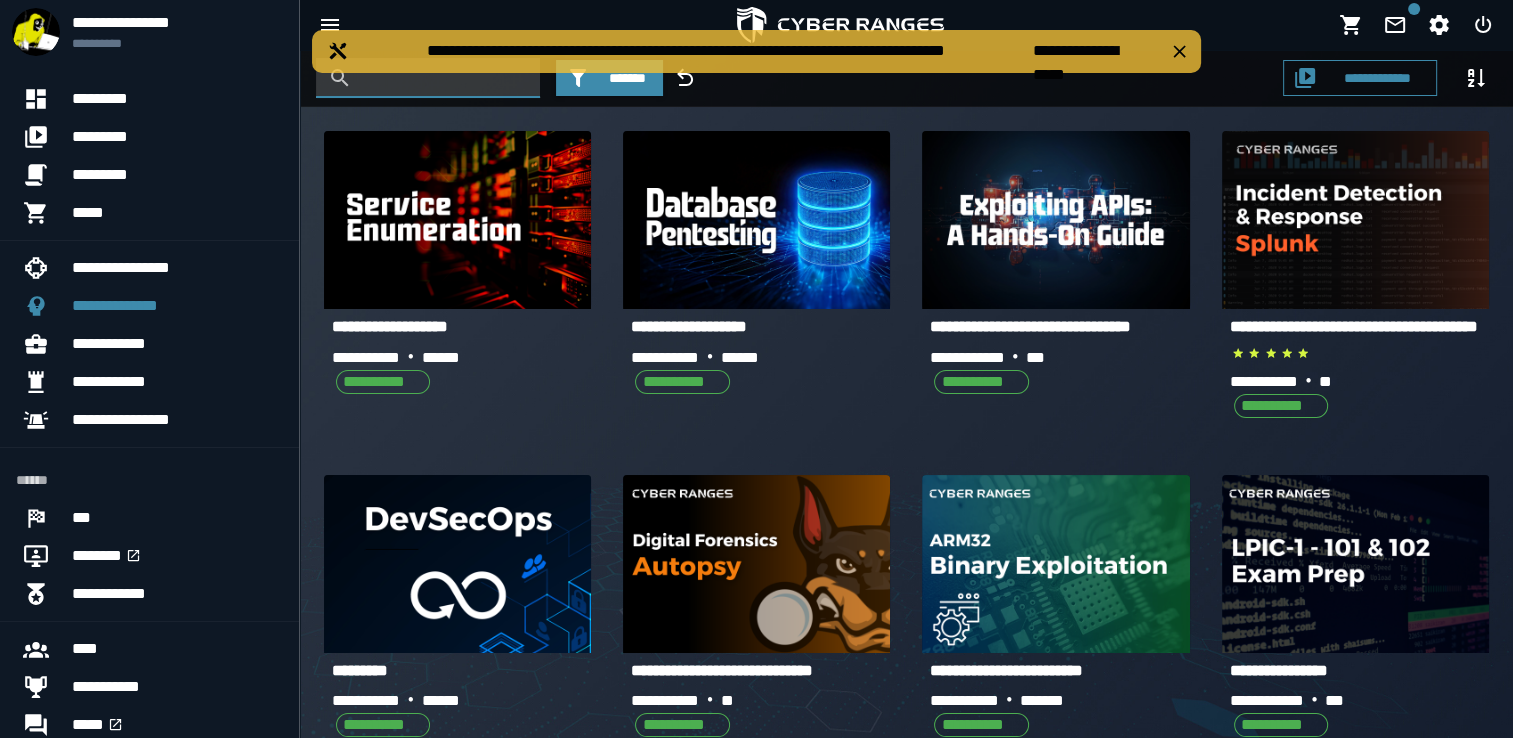 click at bounding box center (443, 78) 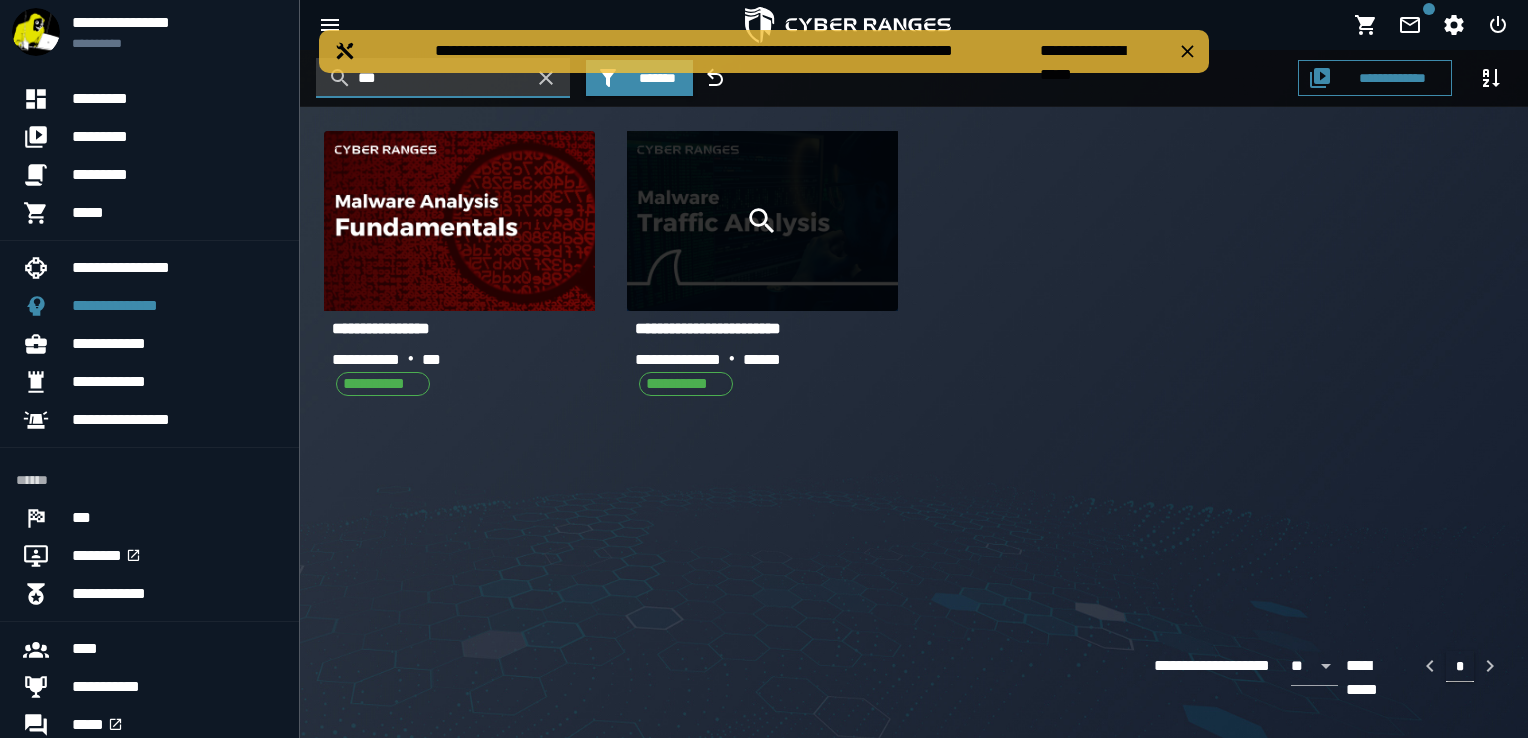 type on "***" 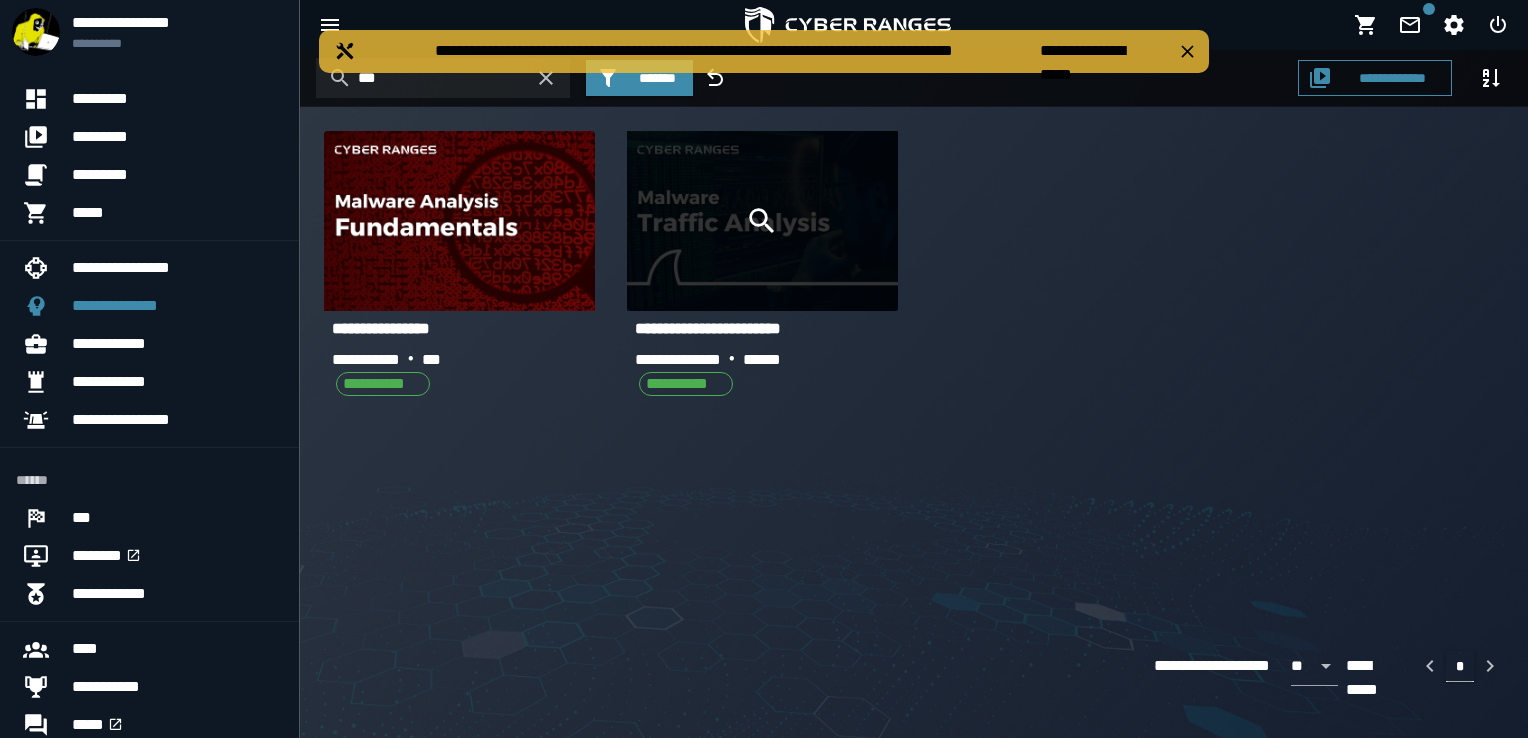 click 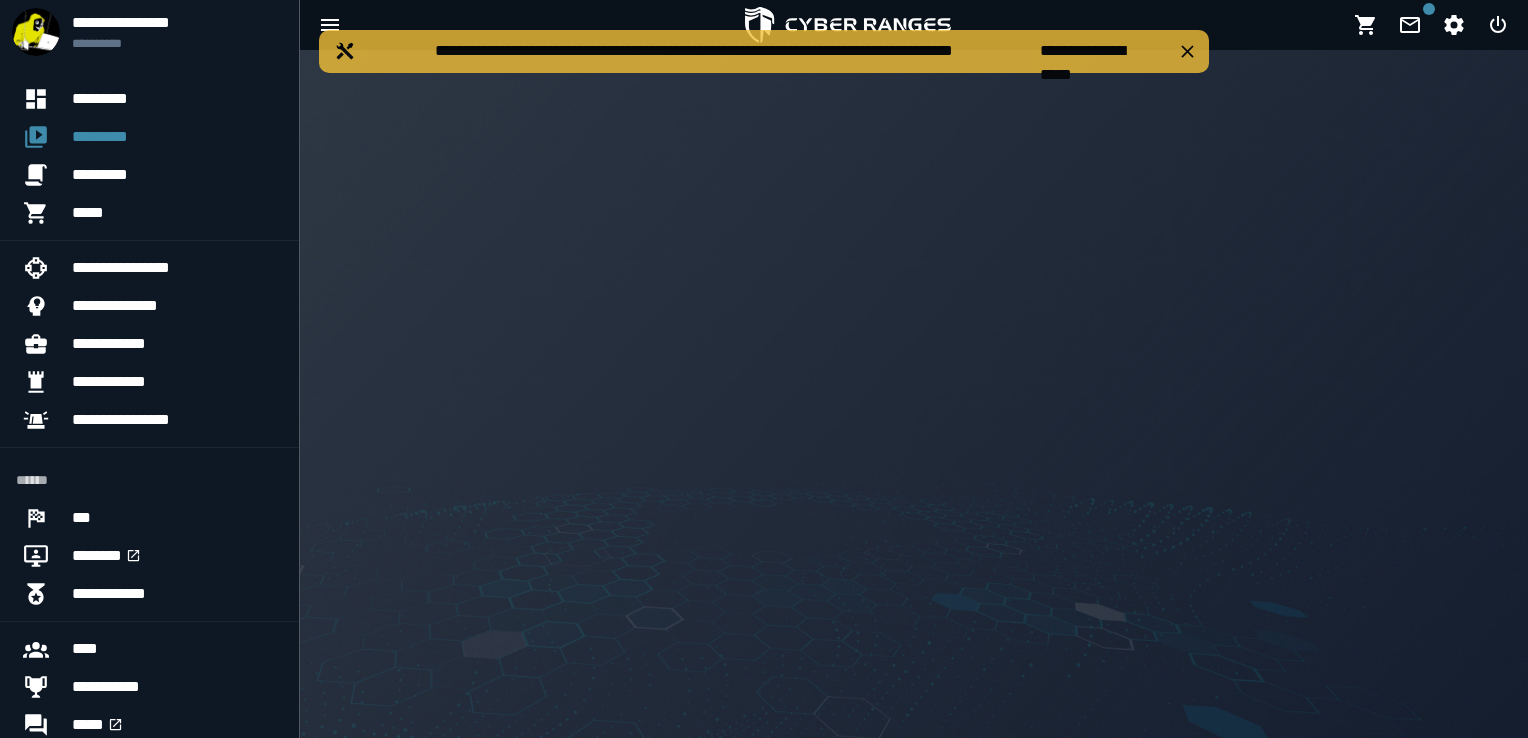 click on "**********" 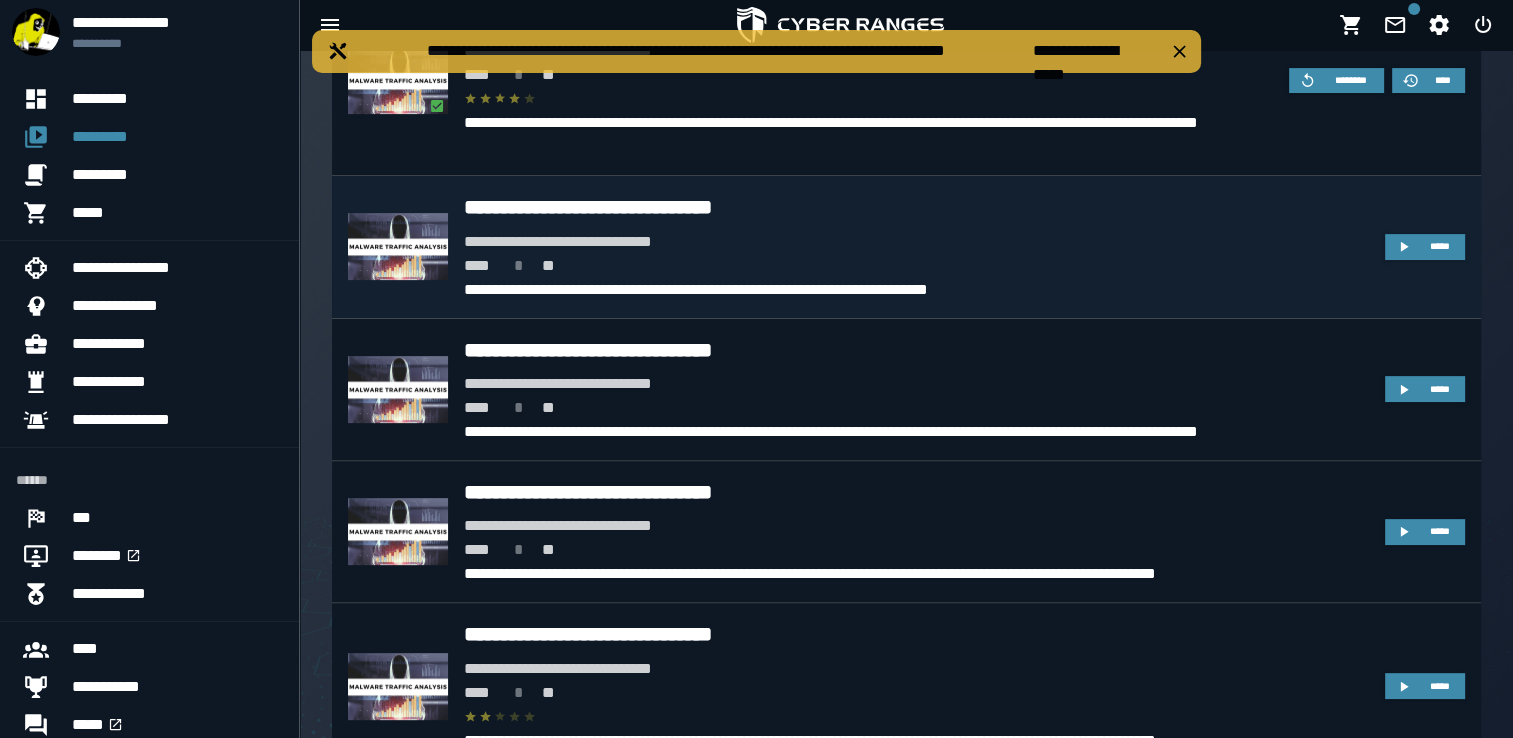scroll, scrollTop: 537, scrollLeft: 0, axis: vertical 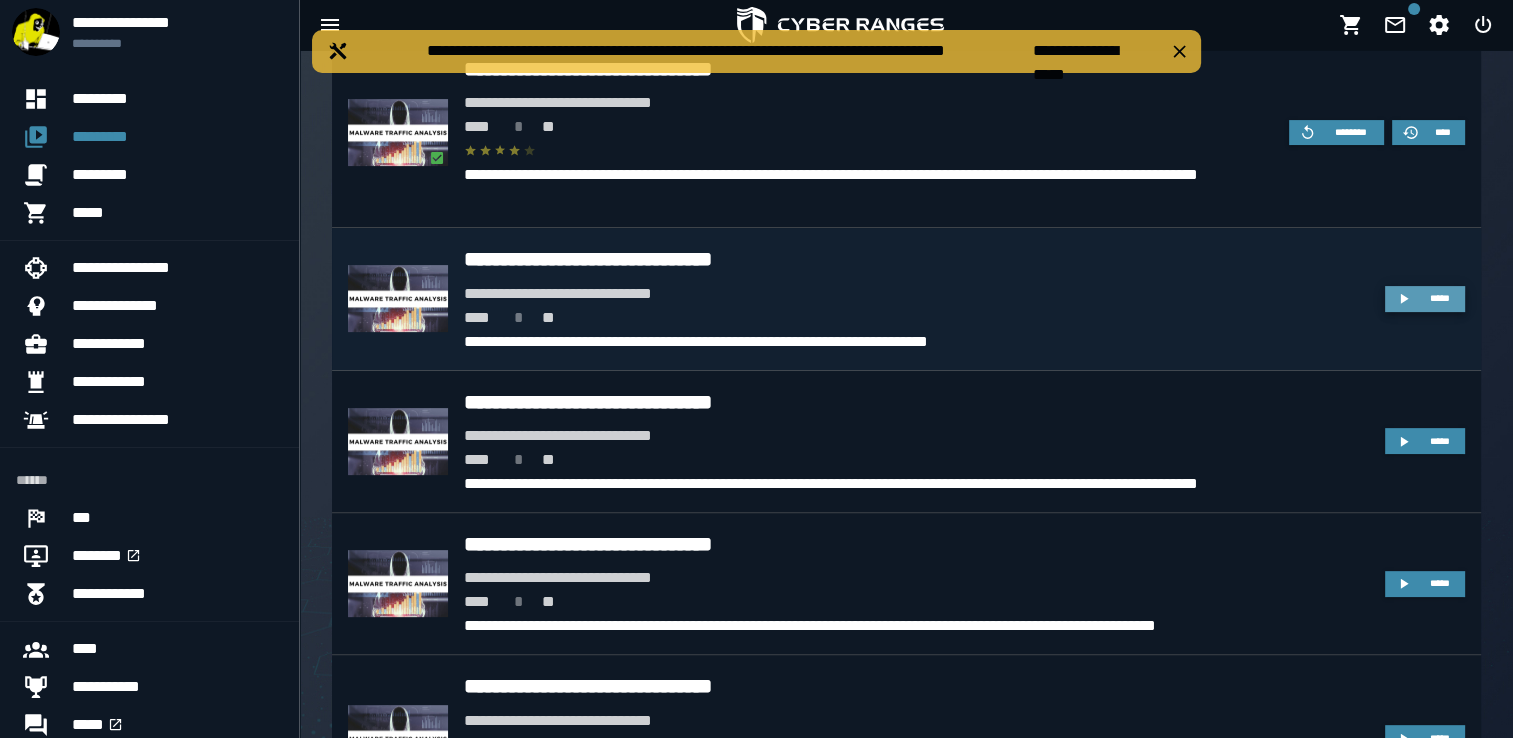 click on "*****" at bounding box center [1440, 298] 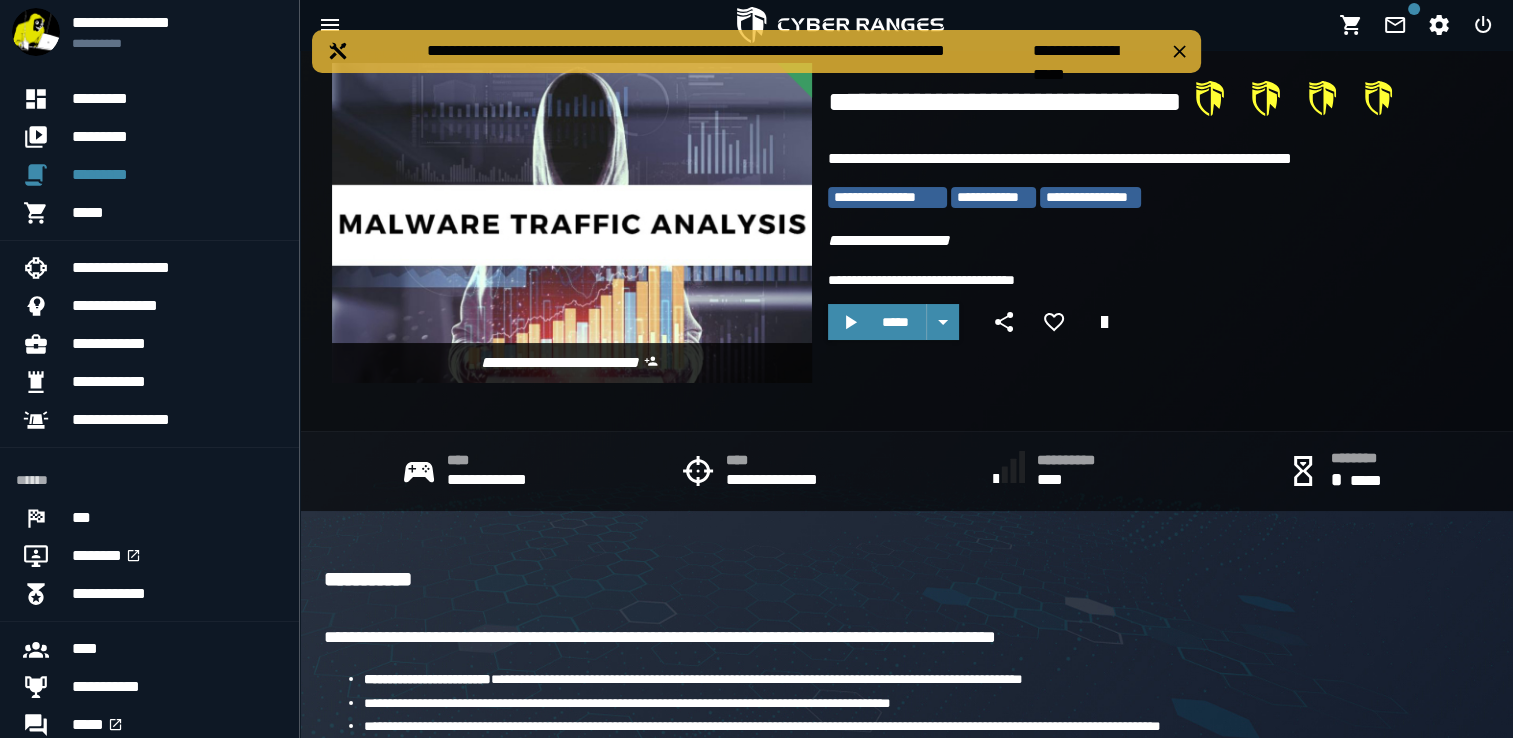scroll, scrollTop: 36, scrollLeft: 0, axis: vertical 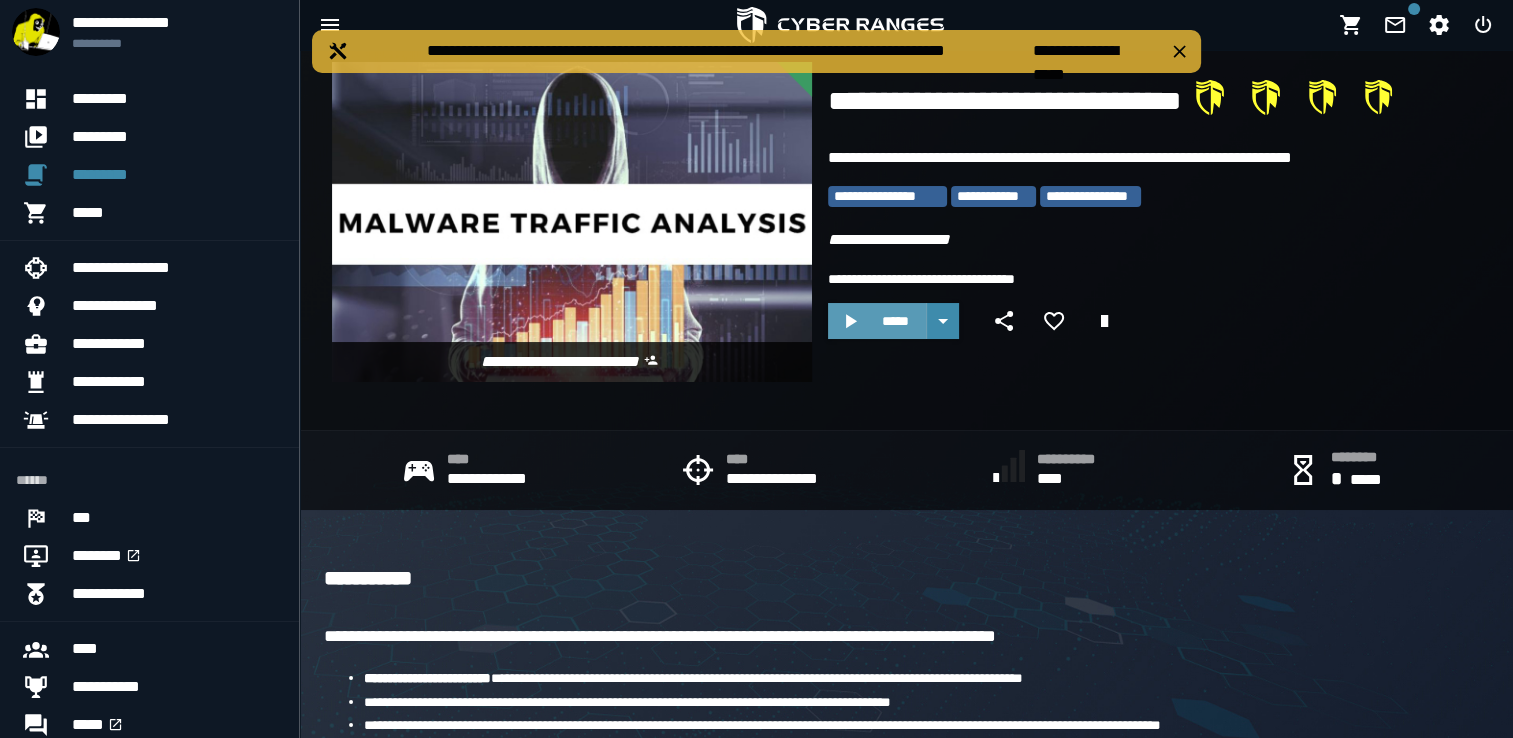 click on "*****" at bounding box center [877, 321] 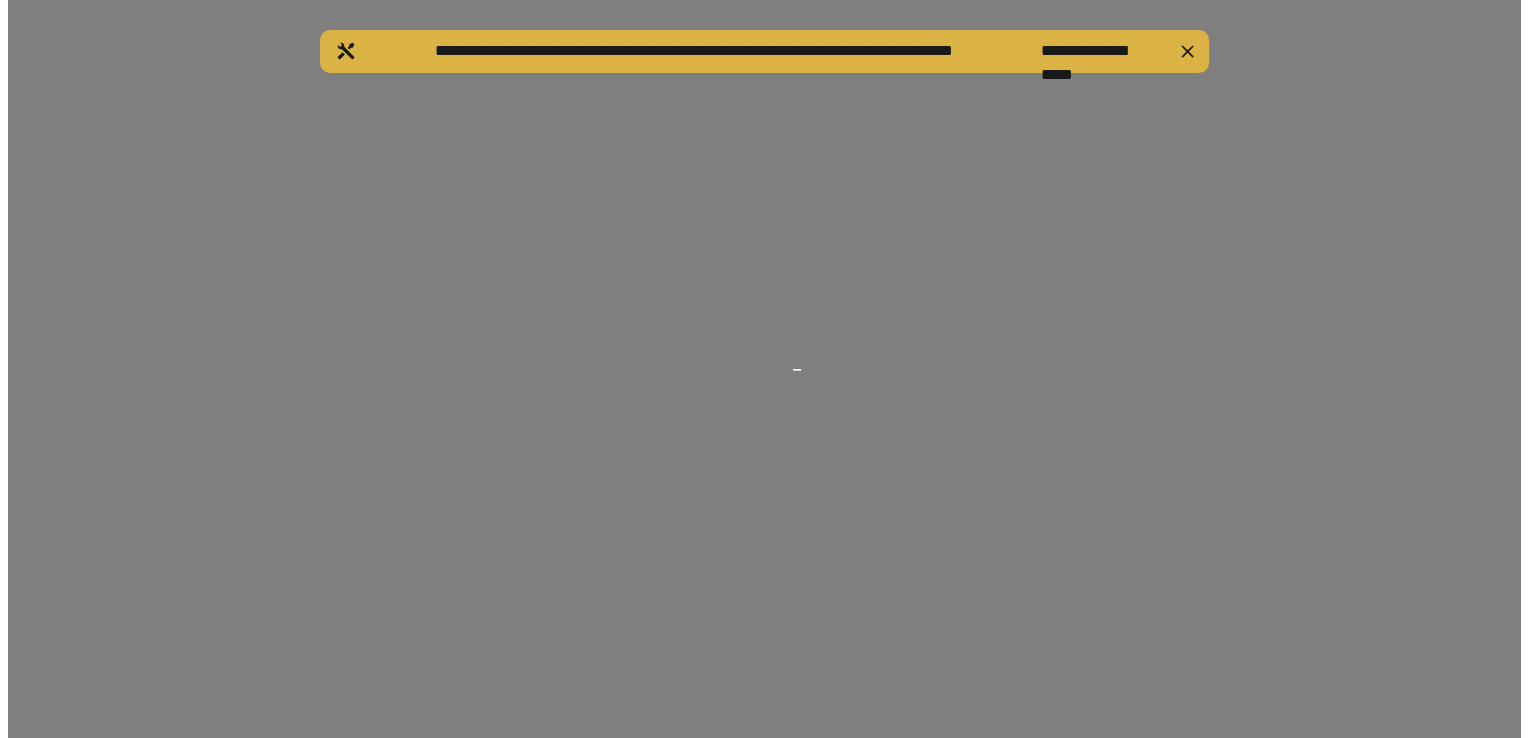 scroll, scrollTop: 0, scrollLeft: 0, axis: both 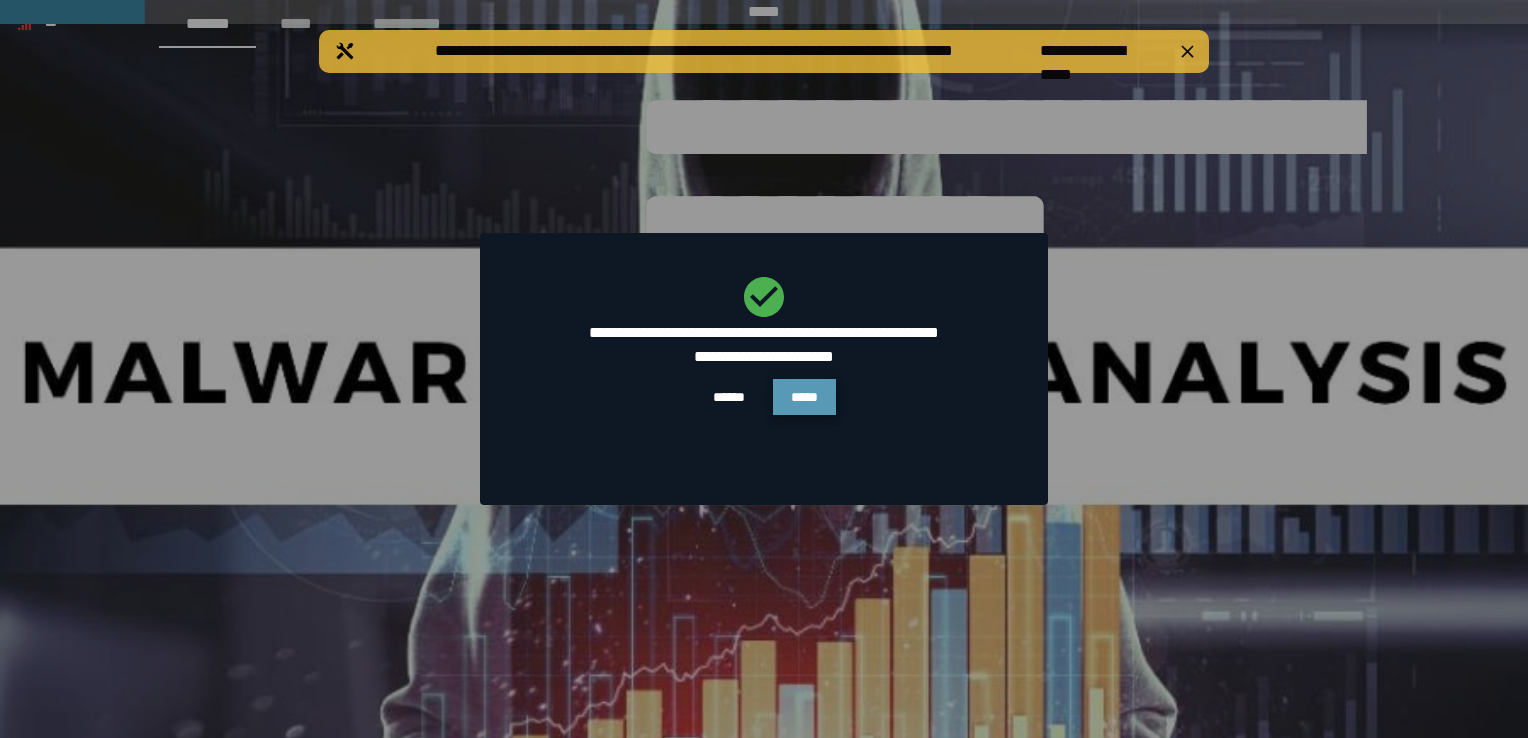 click on "*****" at bounding box center [804, 397] 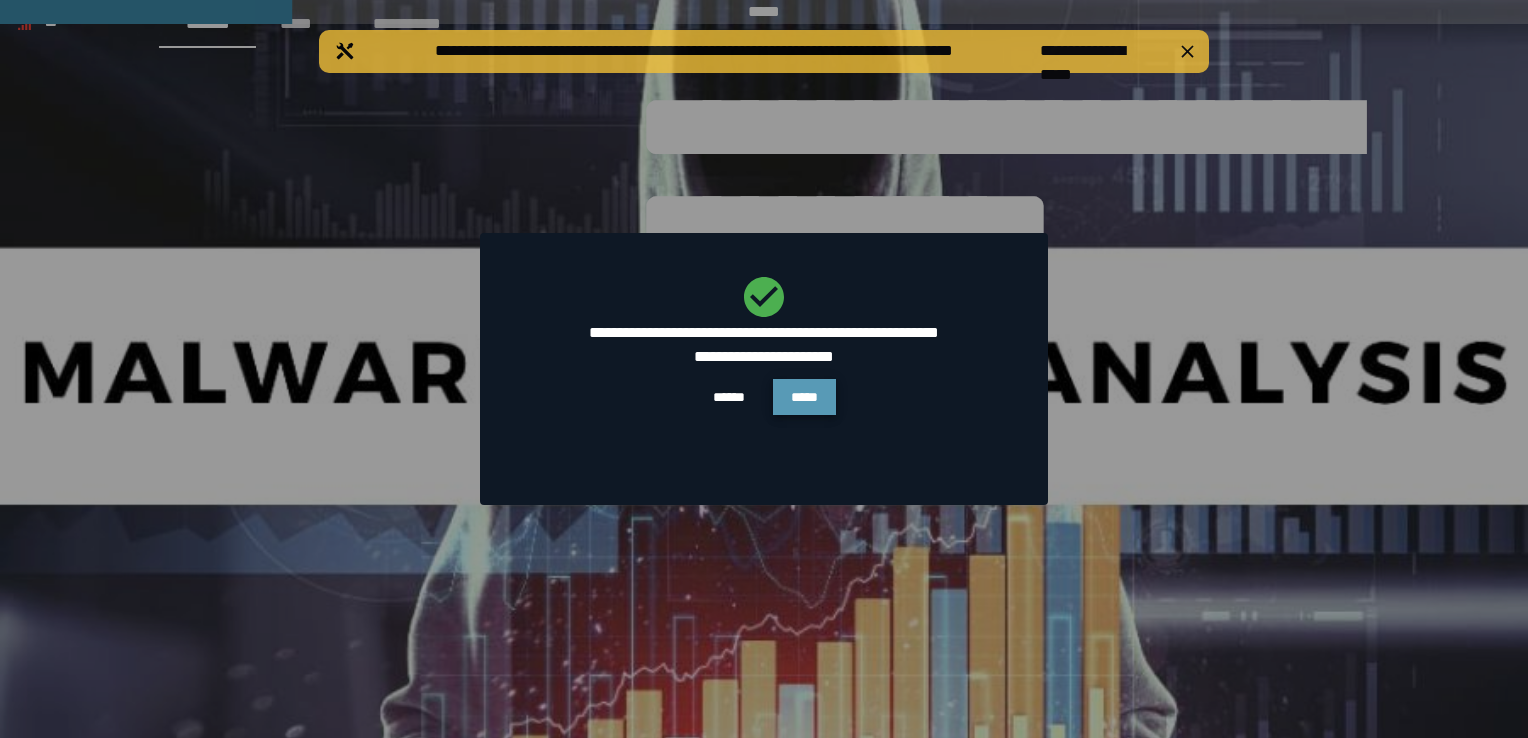click on "*****" at bounding box center (804, 397) 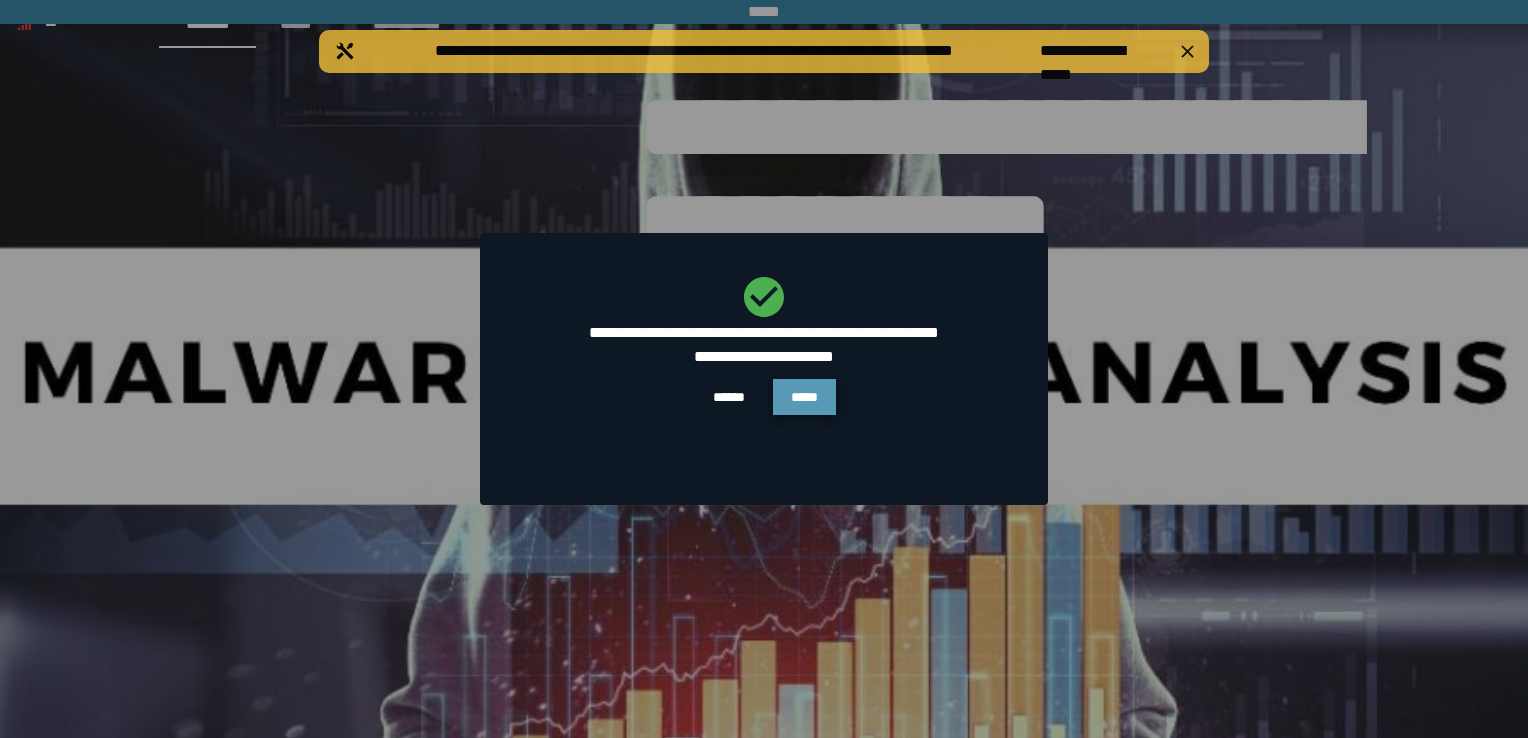 click on "*****" at bounding box center (804, 397) 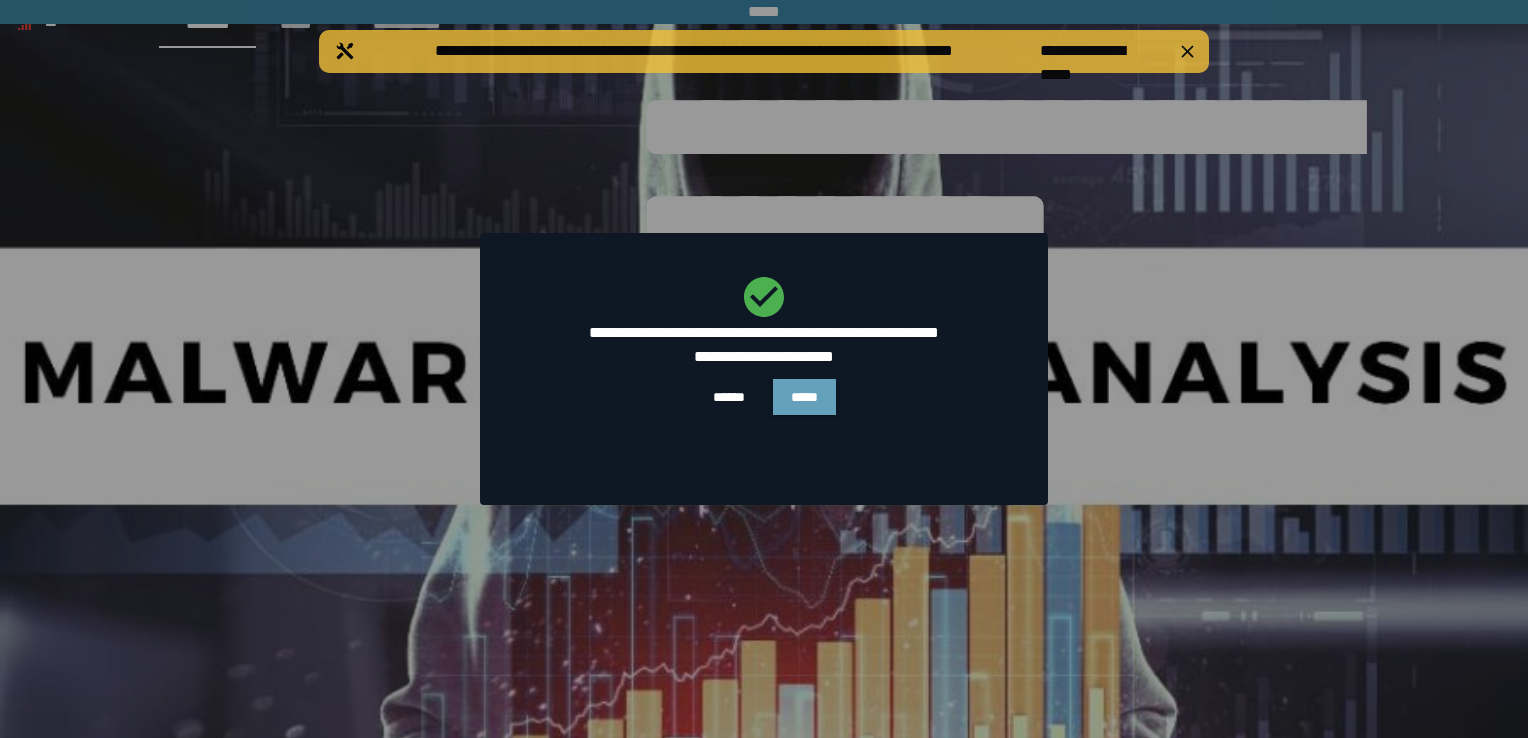 type 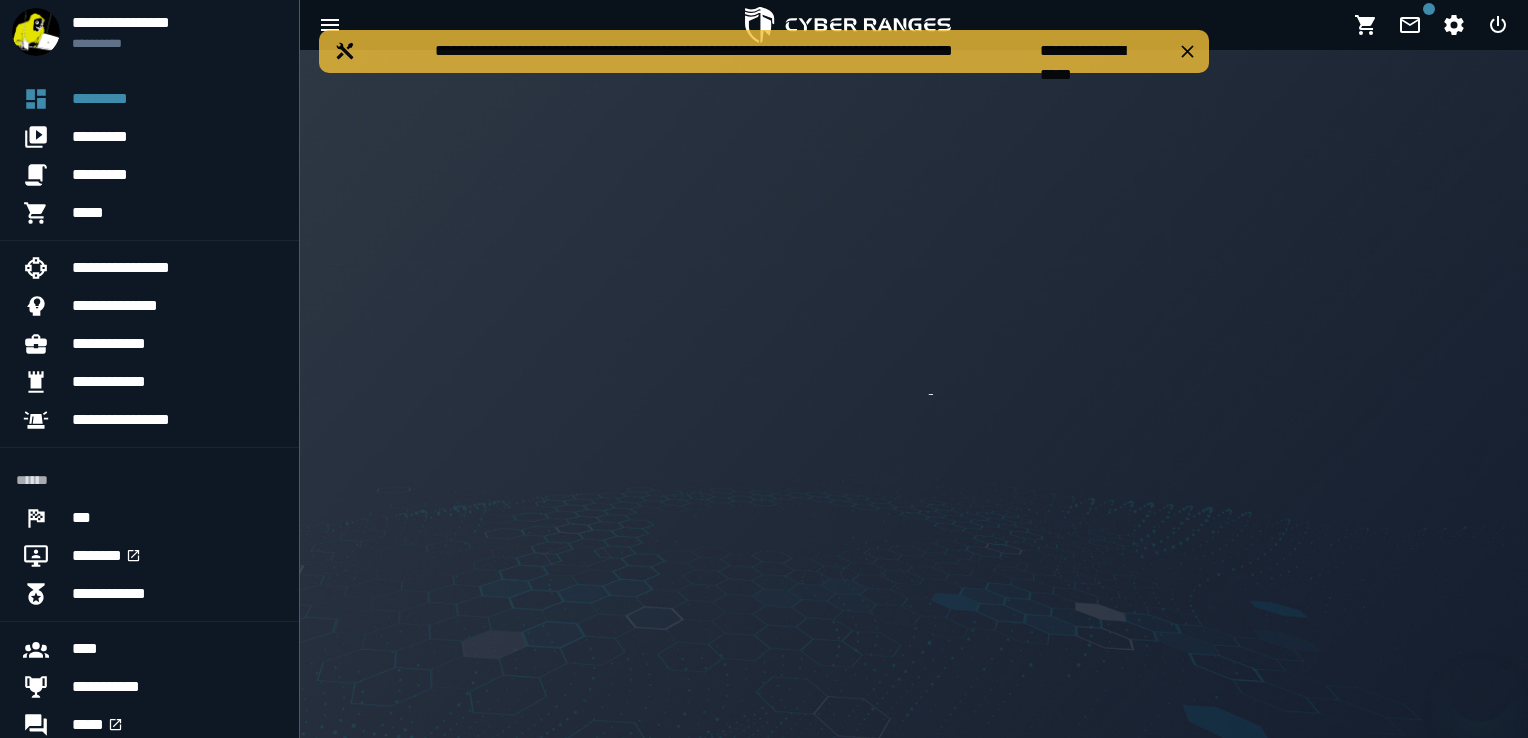 scroll, scrollTop: 0, scrollLeft: 0, axis: both 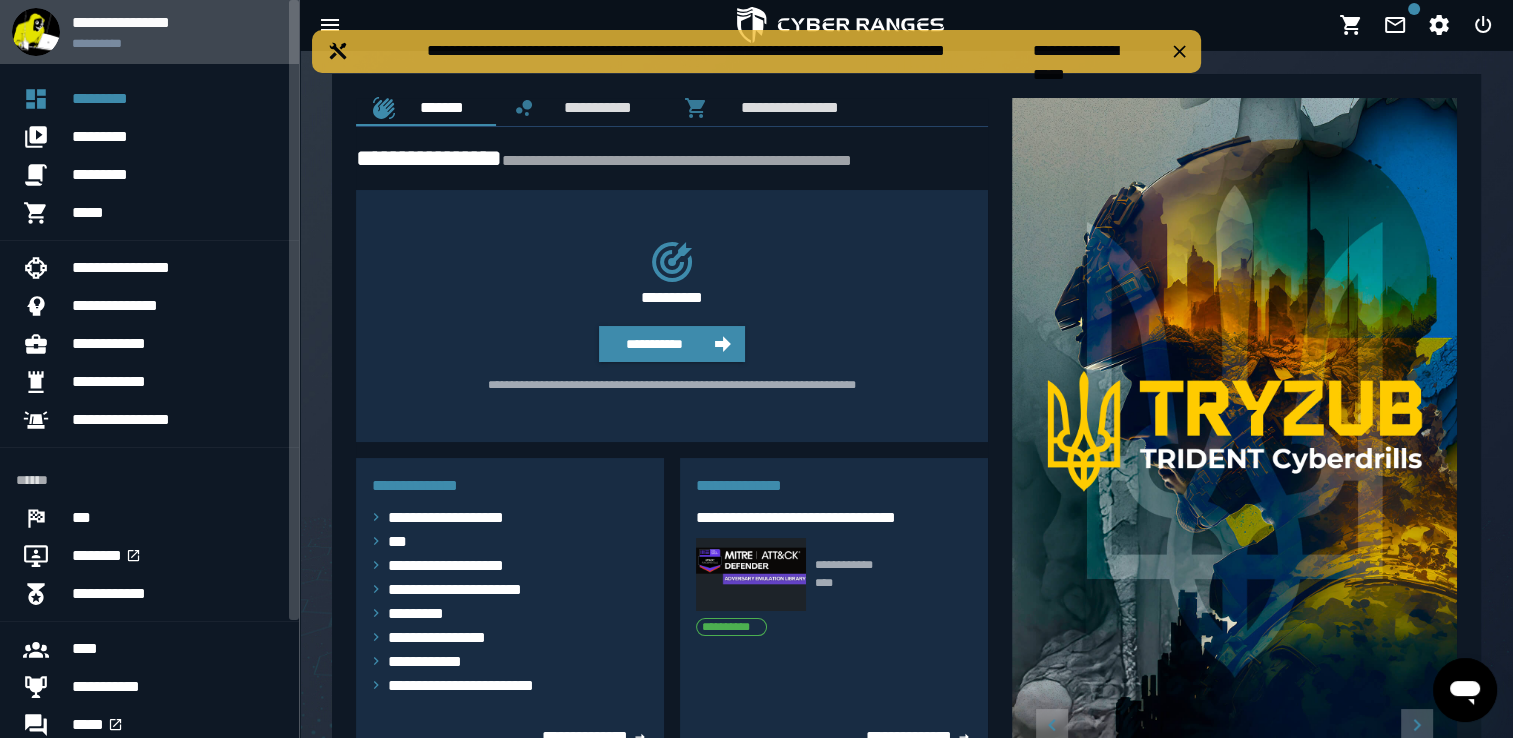 click on "**********" at bounding box center [177, 22] 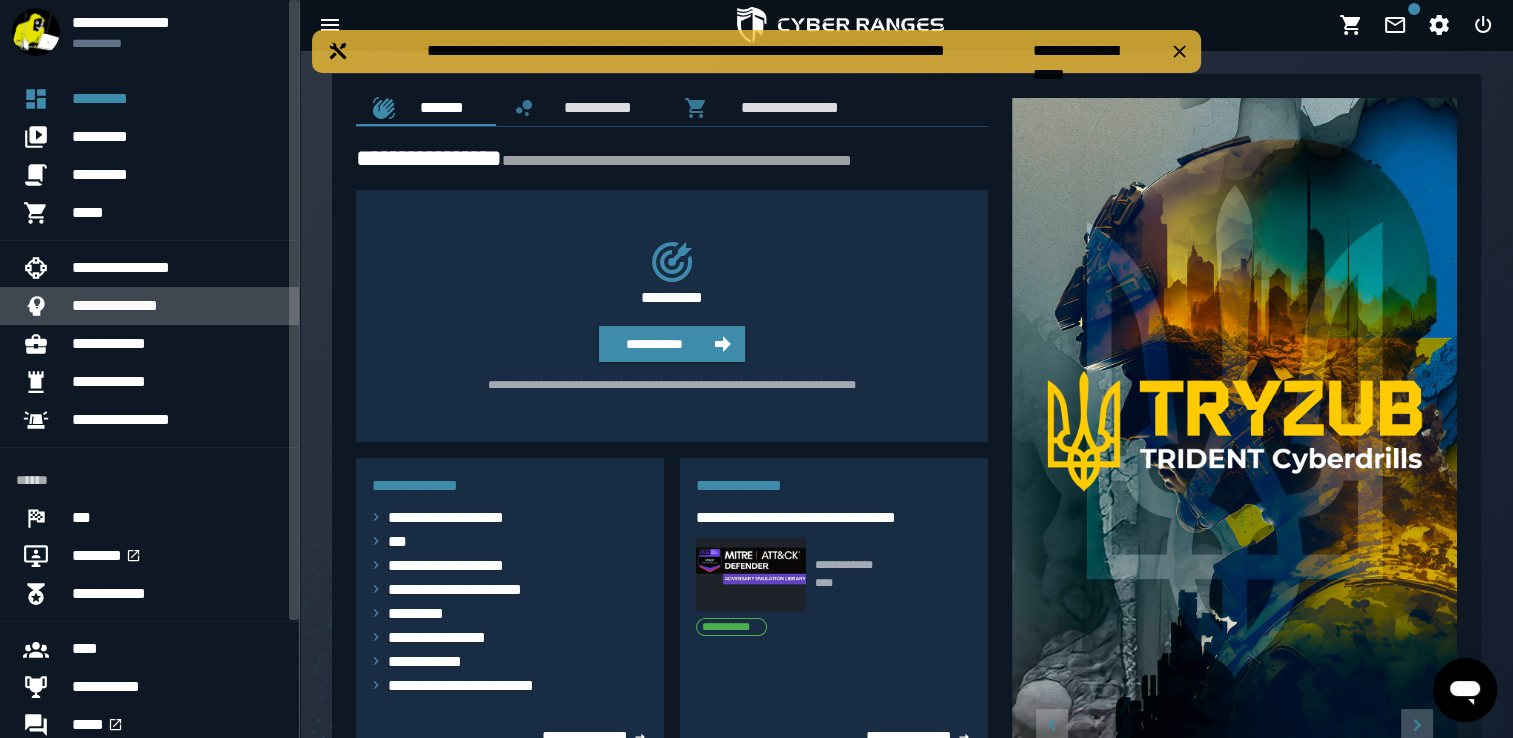 click on "**********" at bounding box center [177, 306] 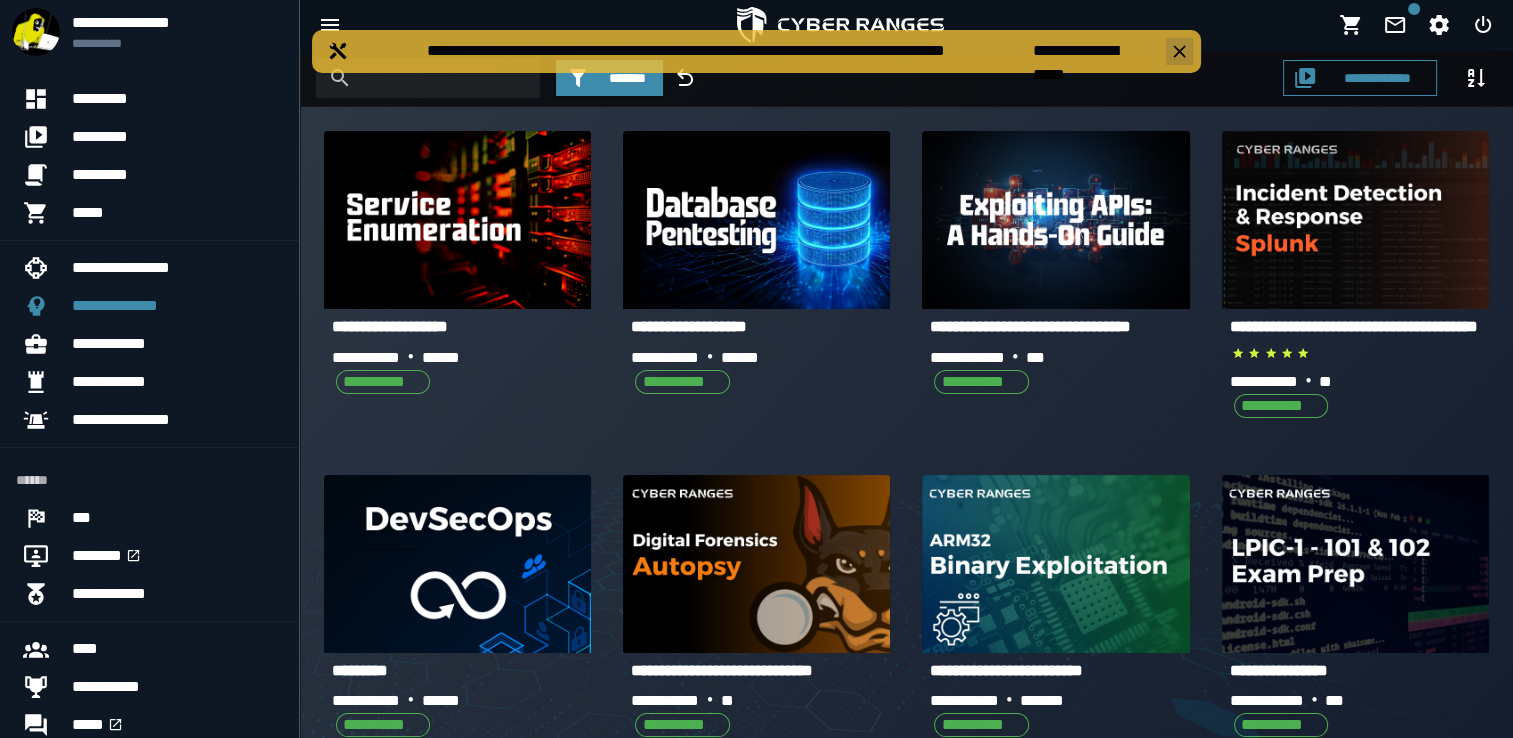 click 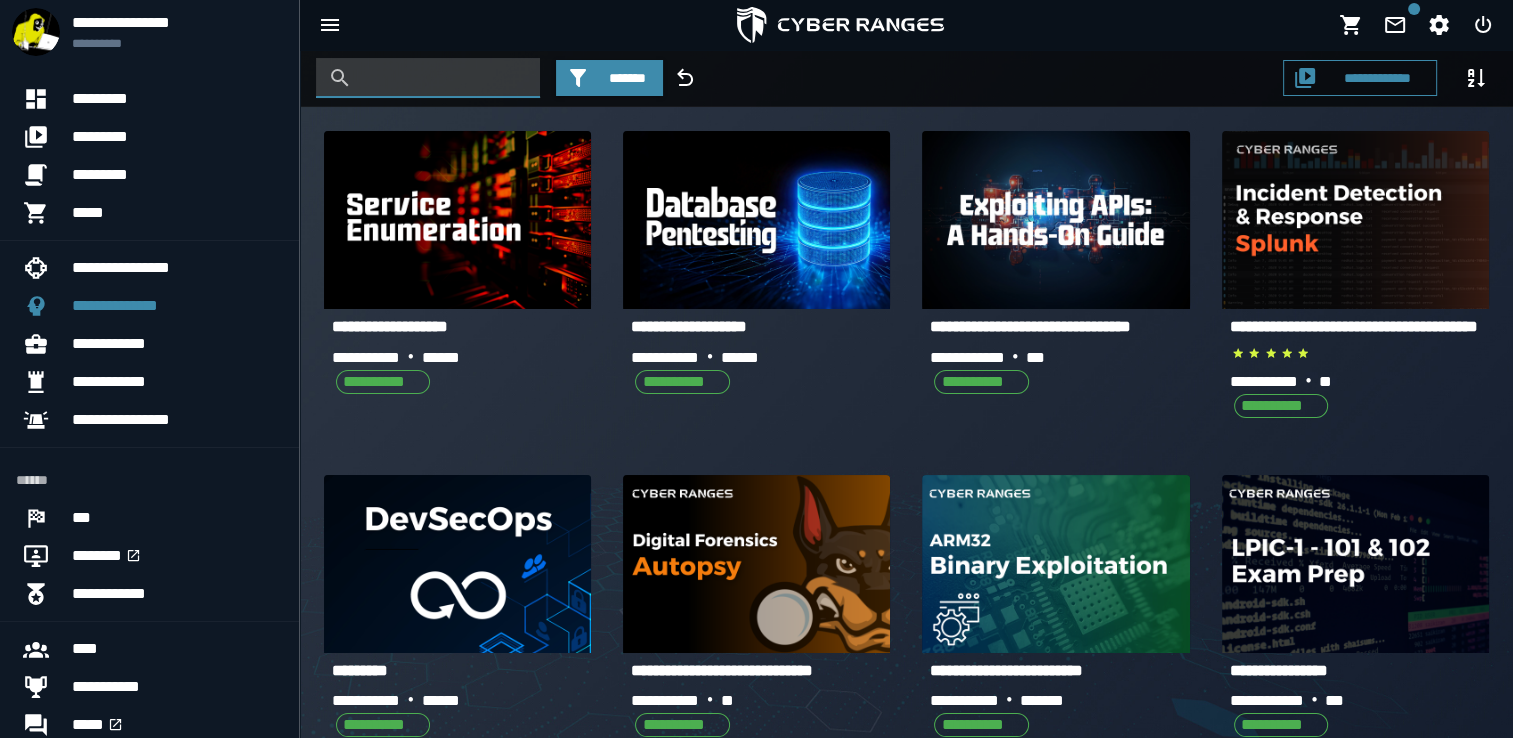 click at bounding box center (443, 78) 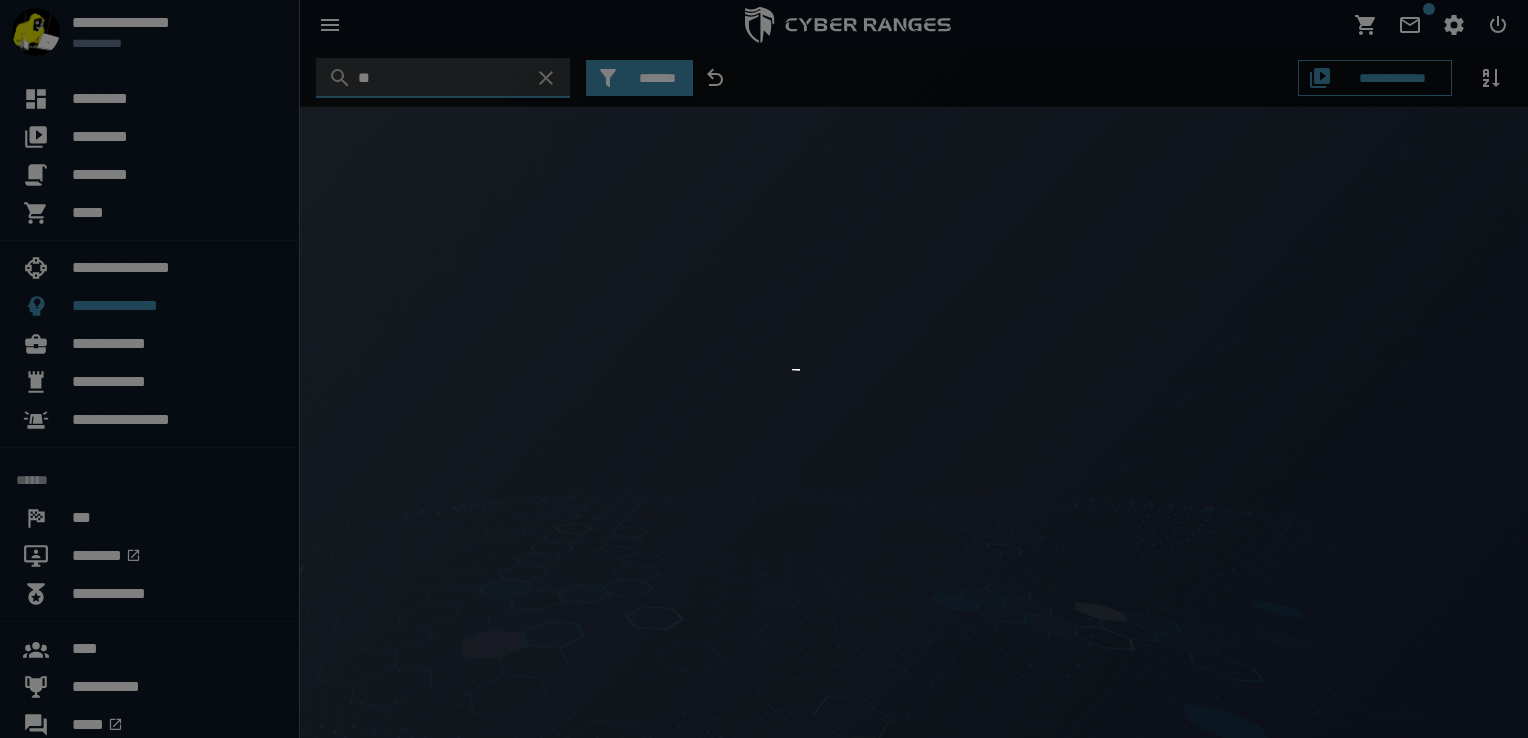 type on "*" 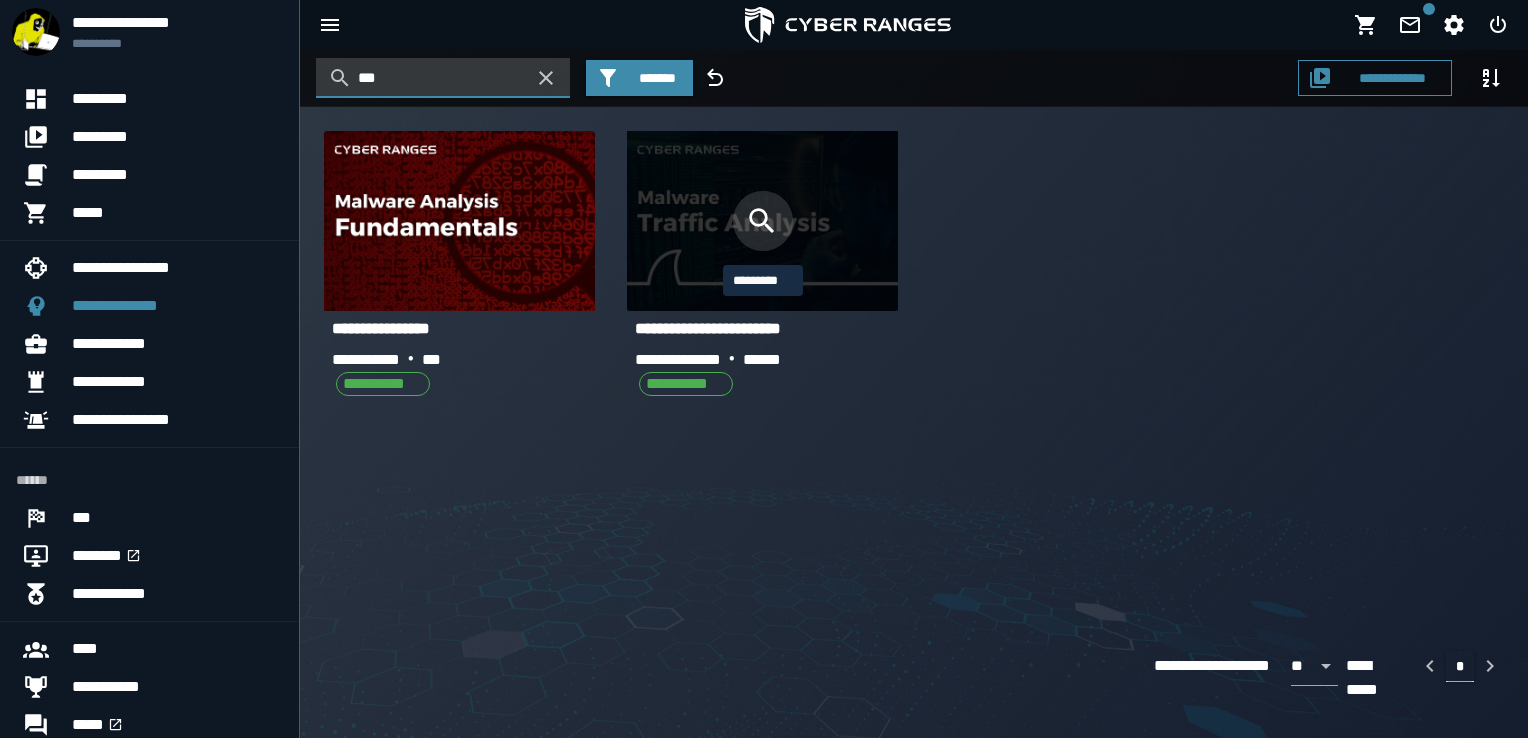 type on "***" 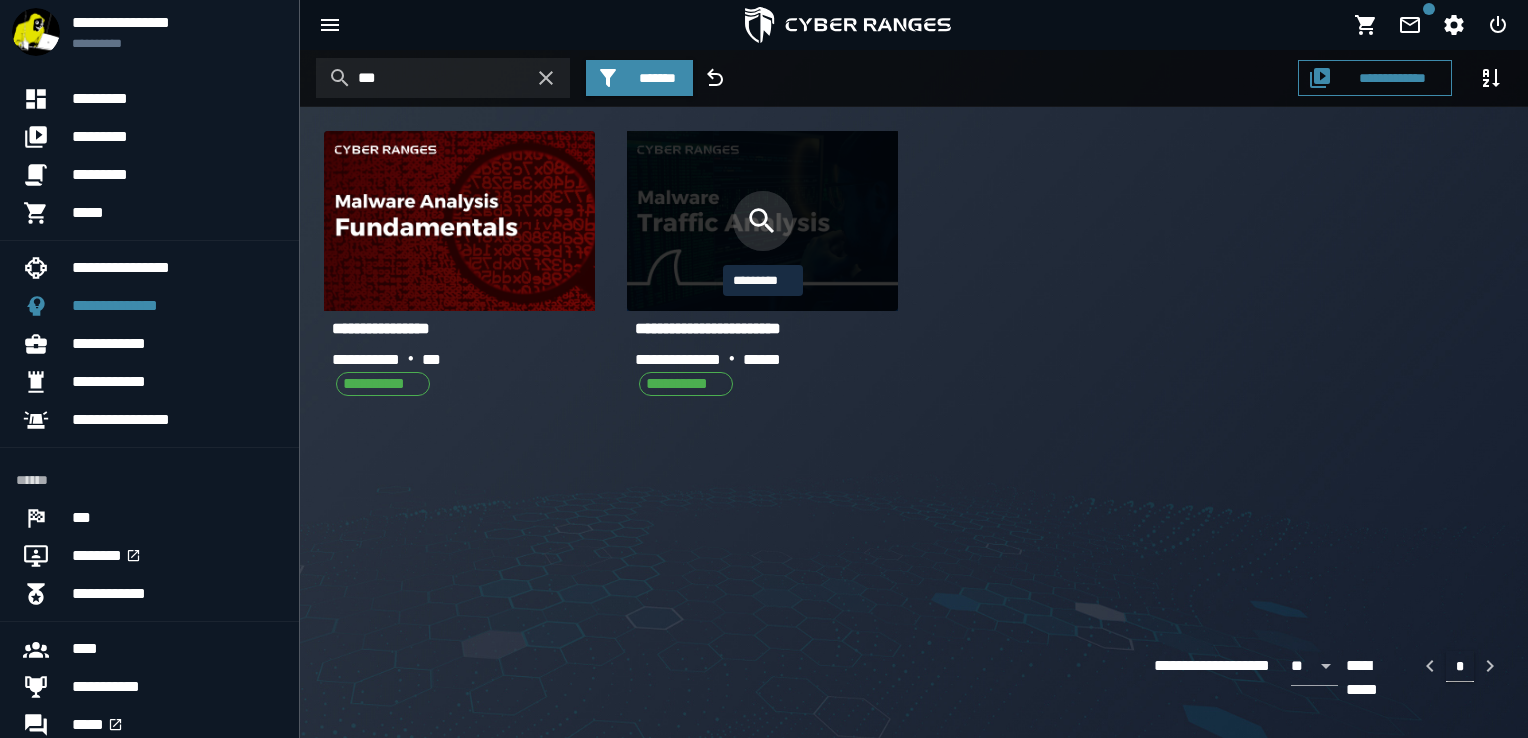 click 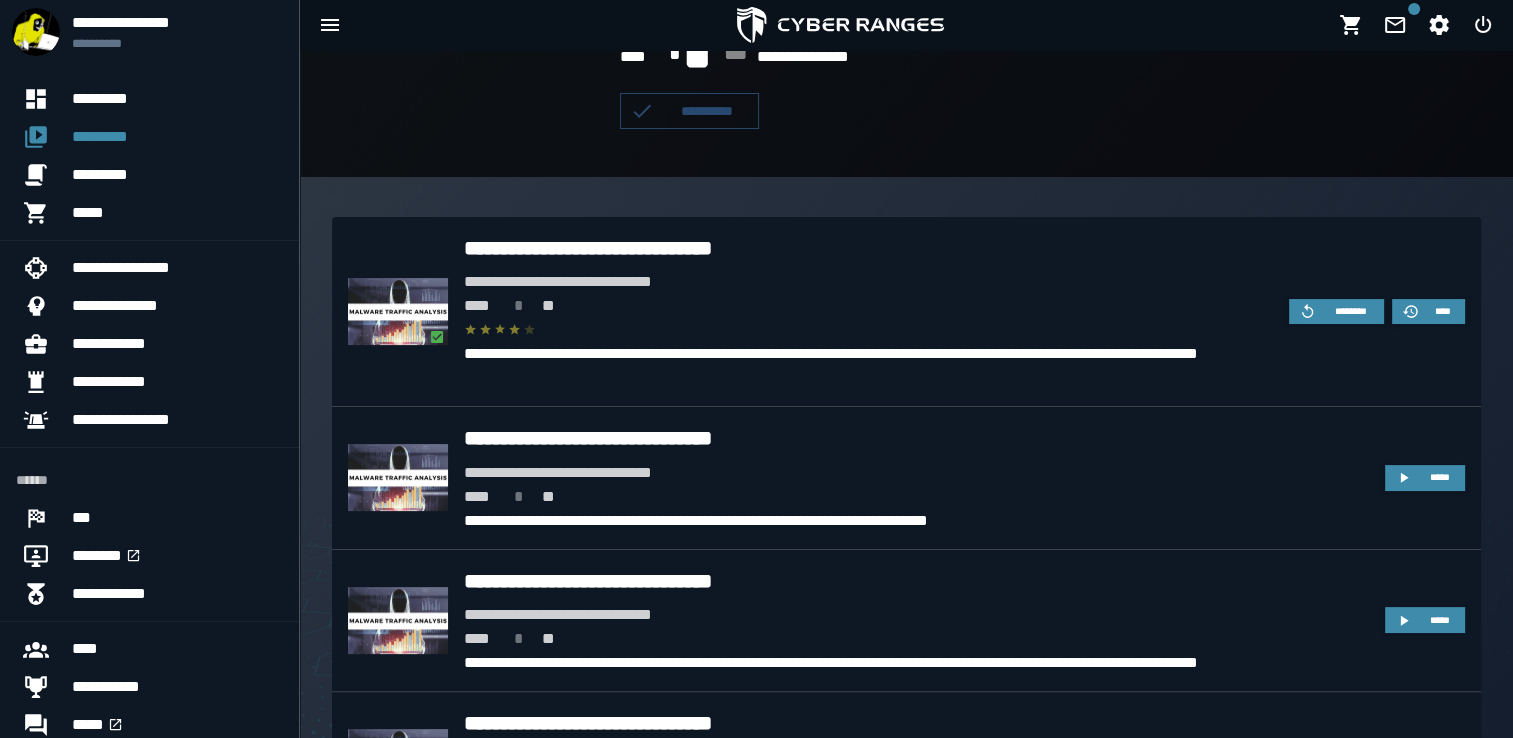 scroll, scrollTop: 360, scrollLeft: 0, axis: vertical 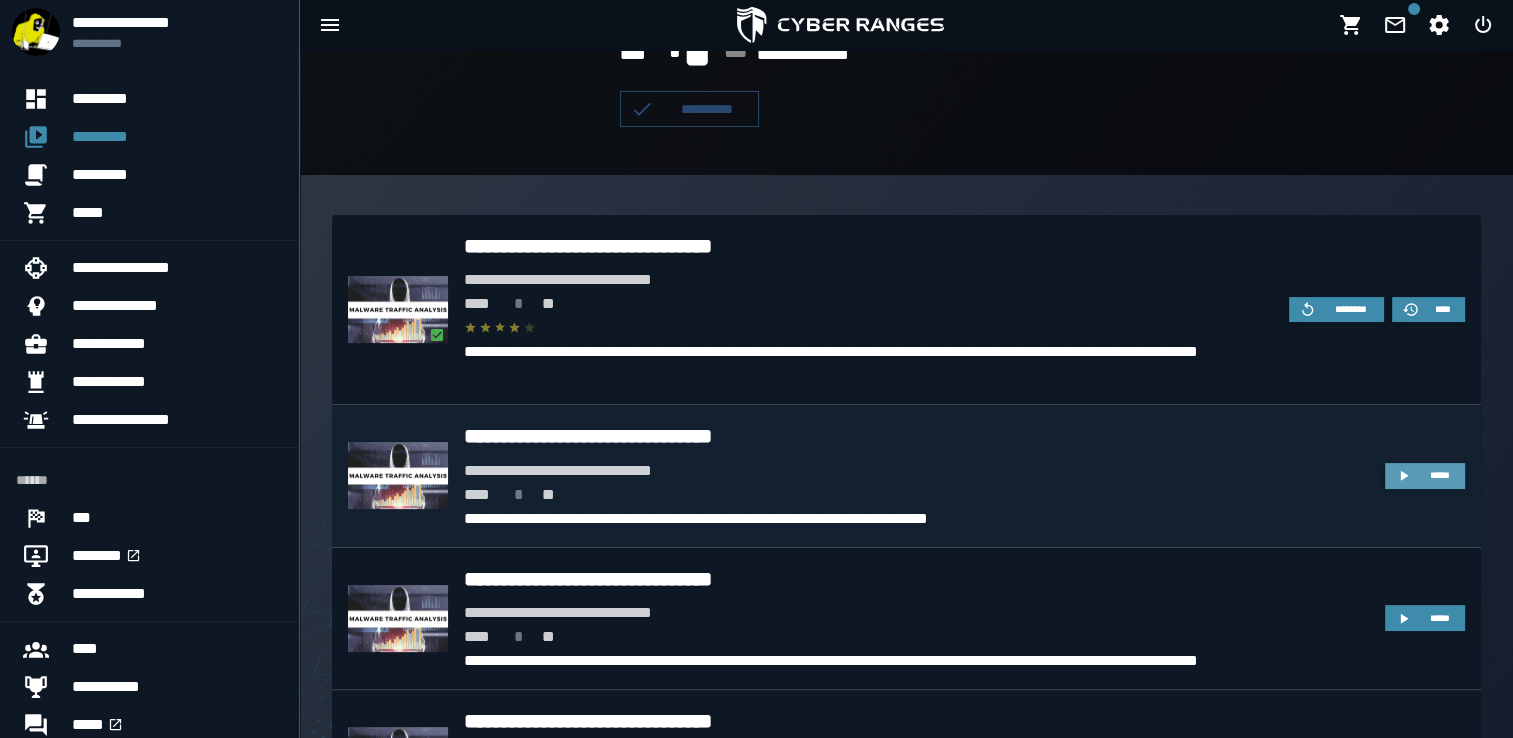 click on "*****" at bounding box center [1440, 475] 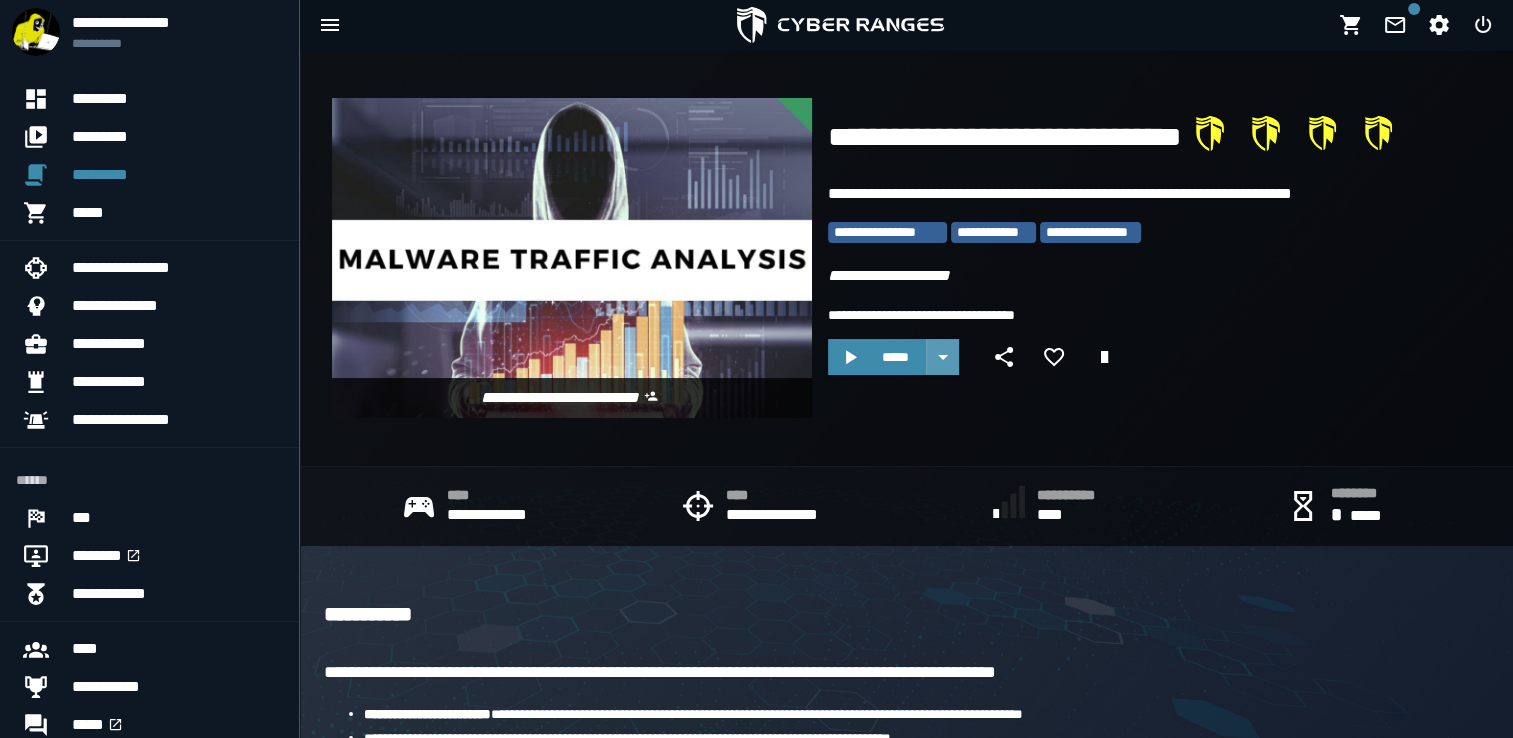 click 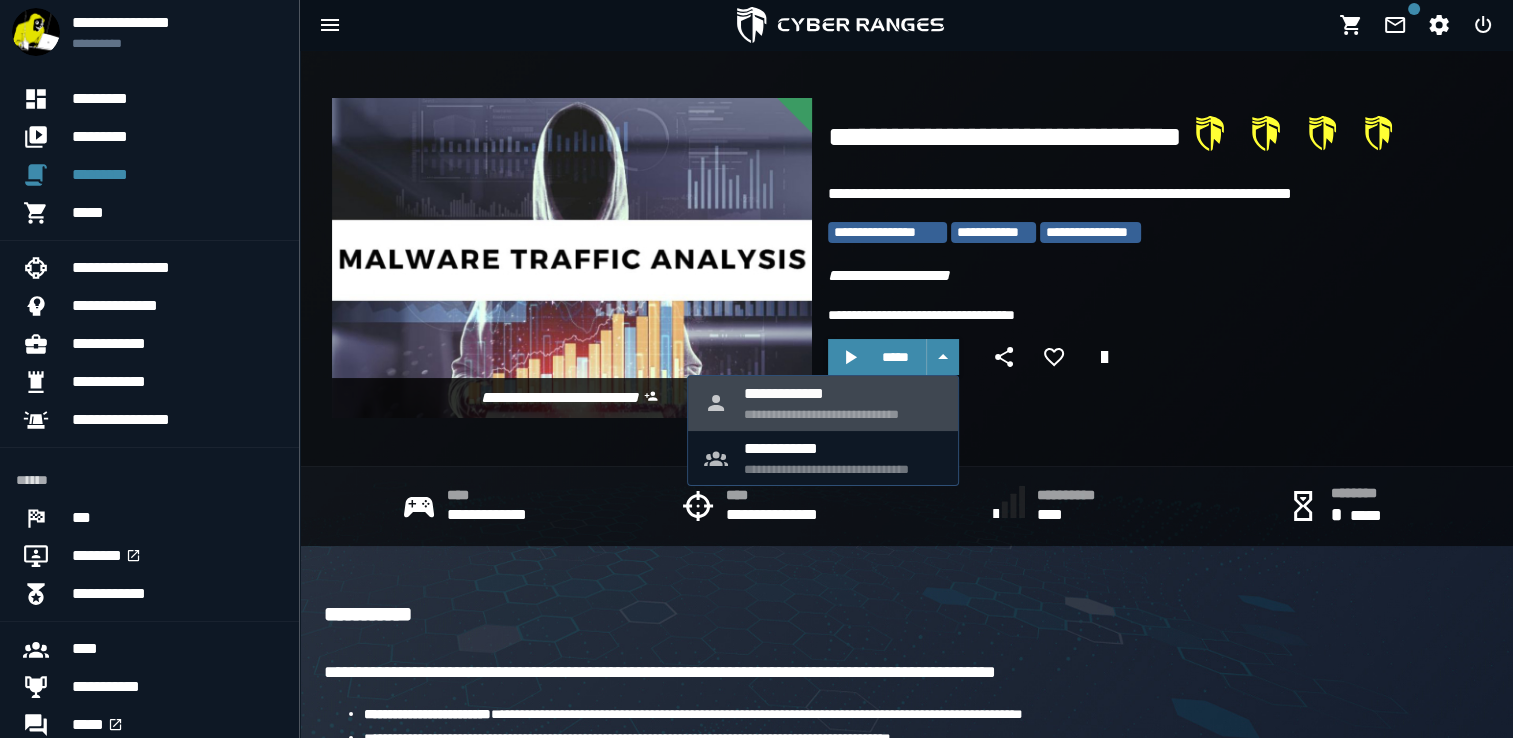 click on "**********" at bounding box center (843, 393) 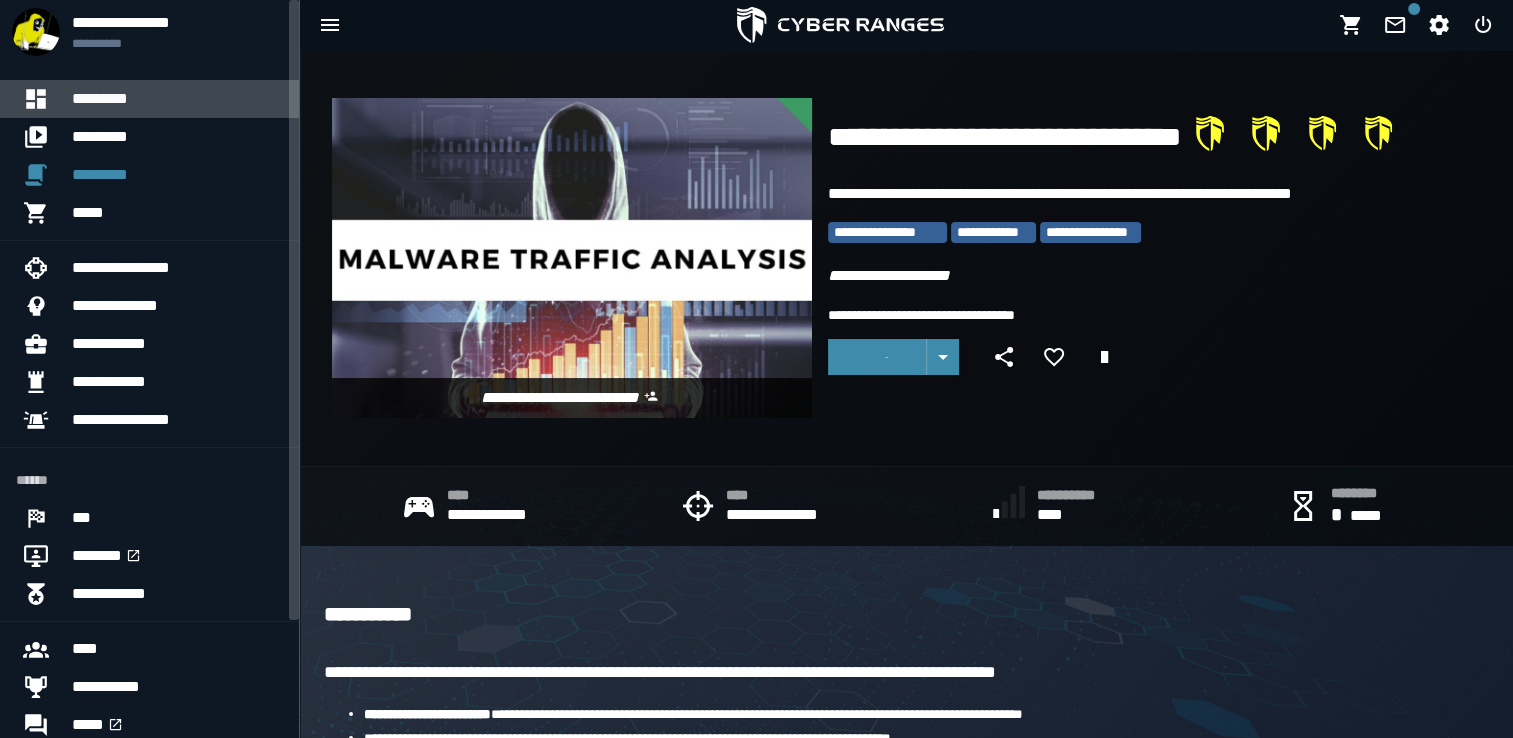 click on "*********" at bounding box center (177, 99) 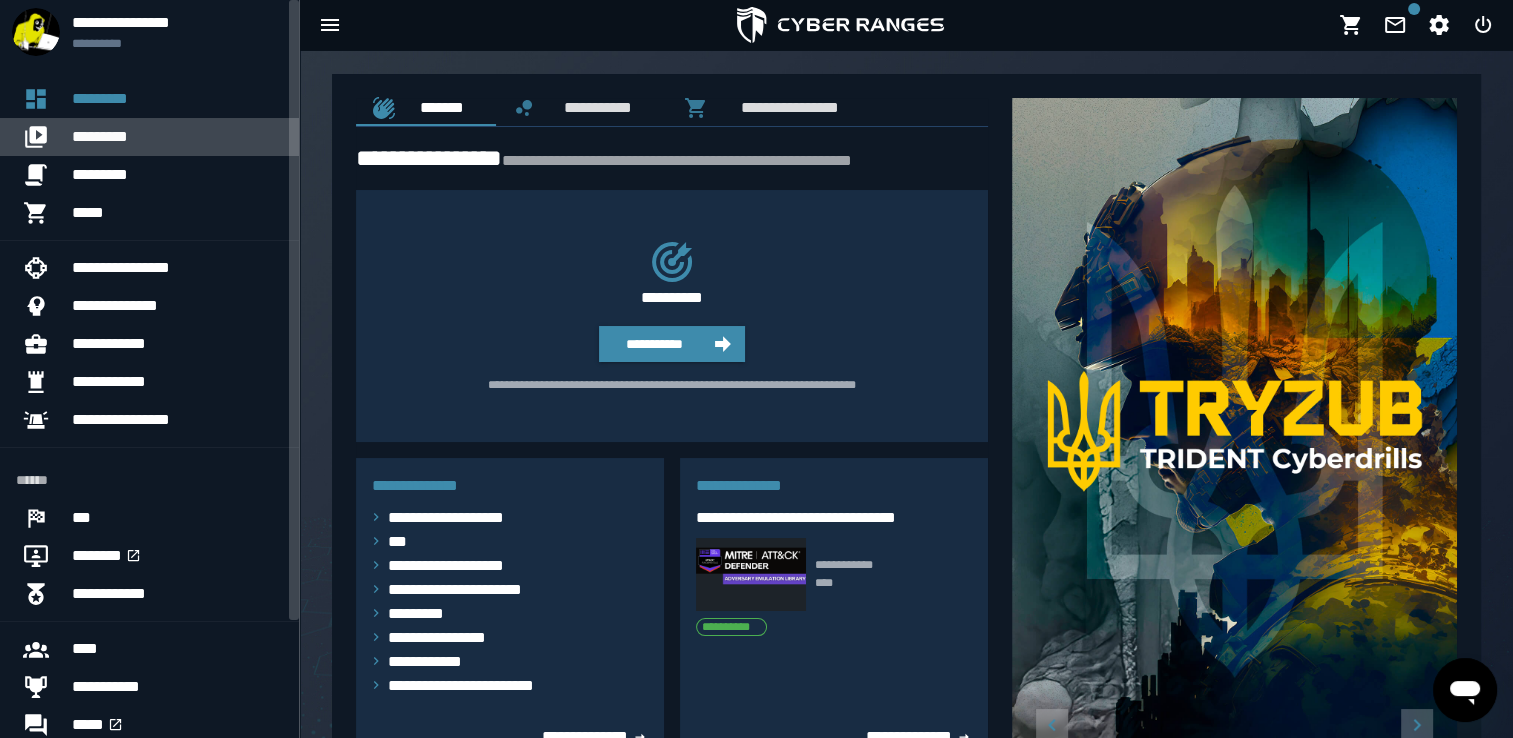 click on "*********" at bounding box center [177, 137] 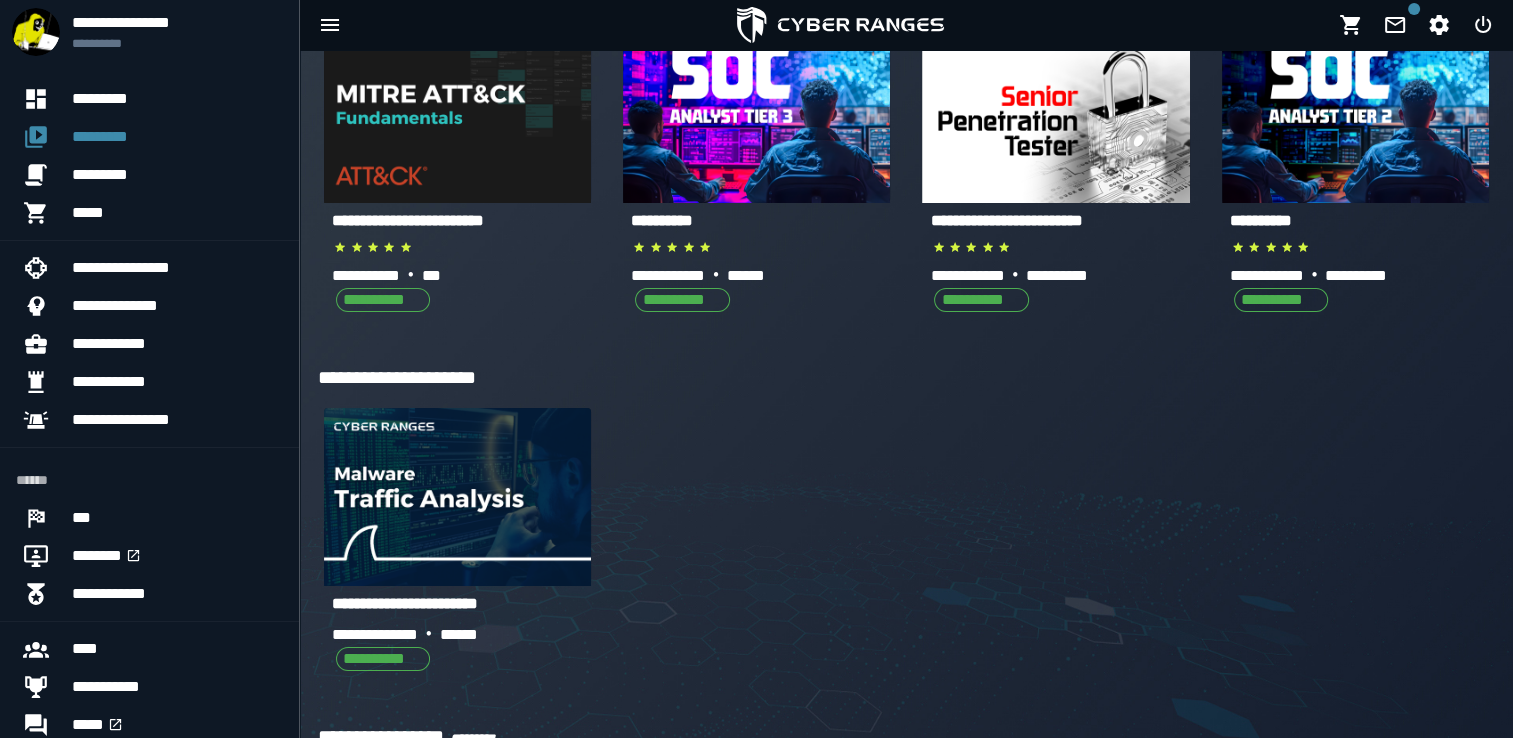scroll, scrollTop: 152, scrollLeft: 0, axis: vertical 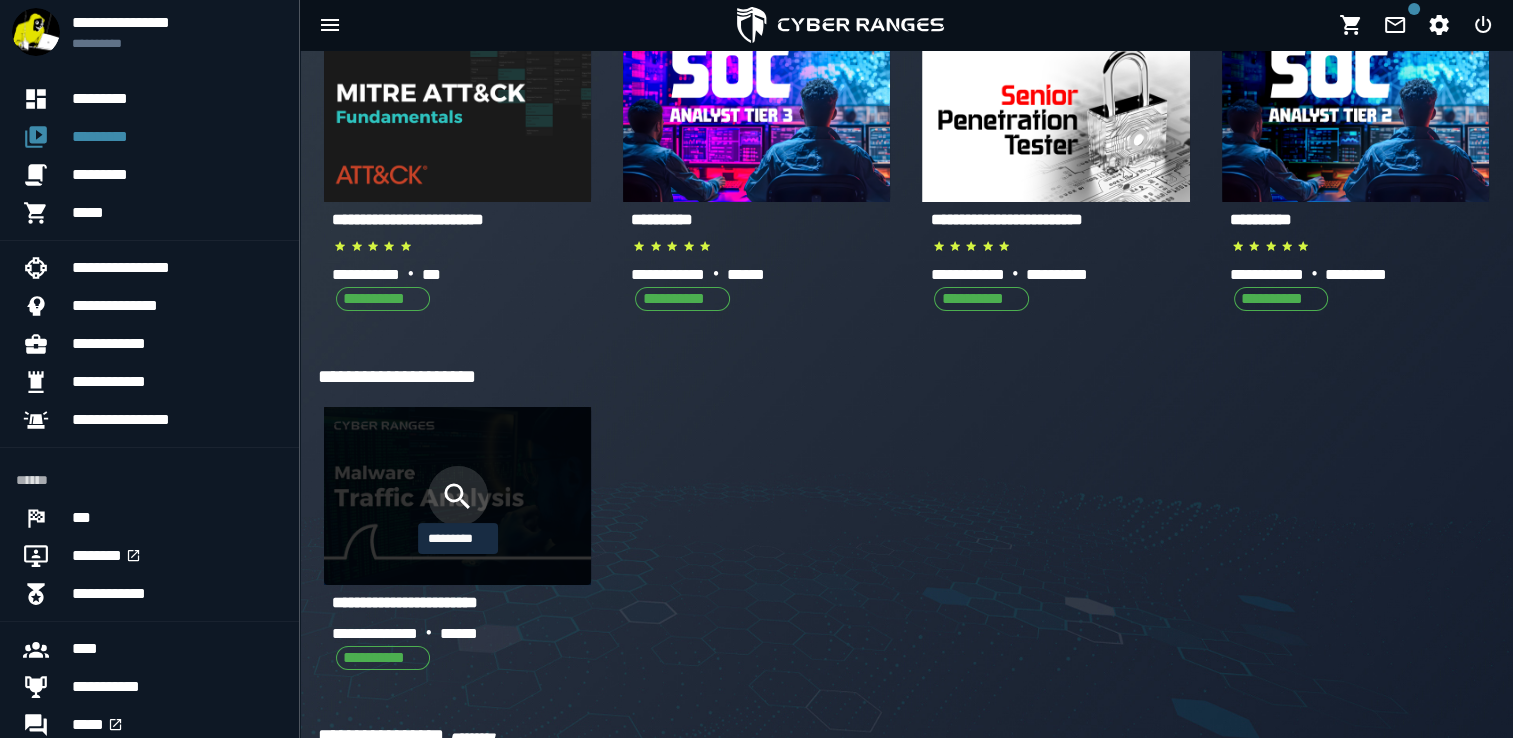 click 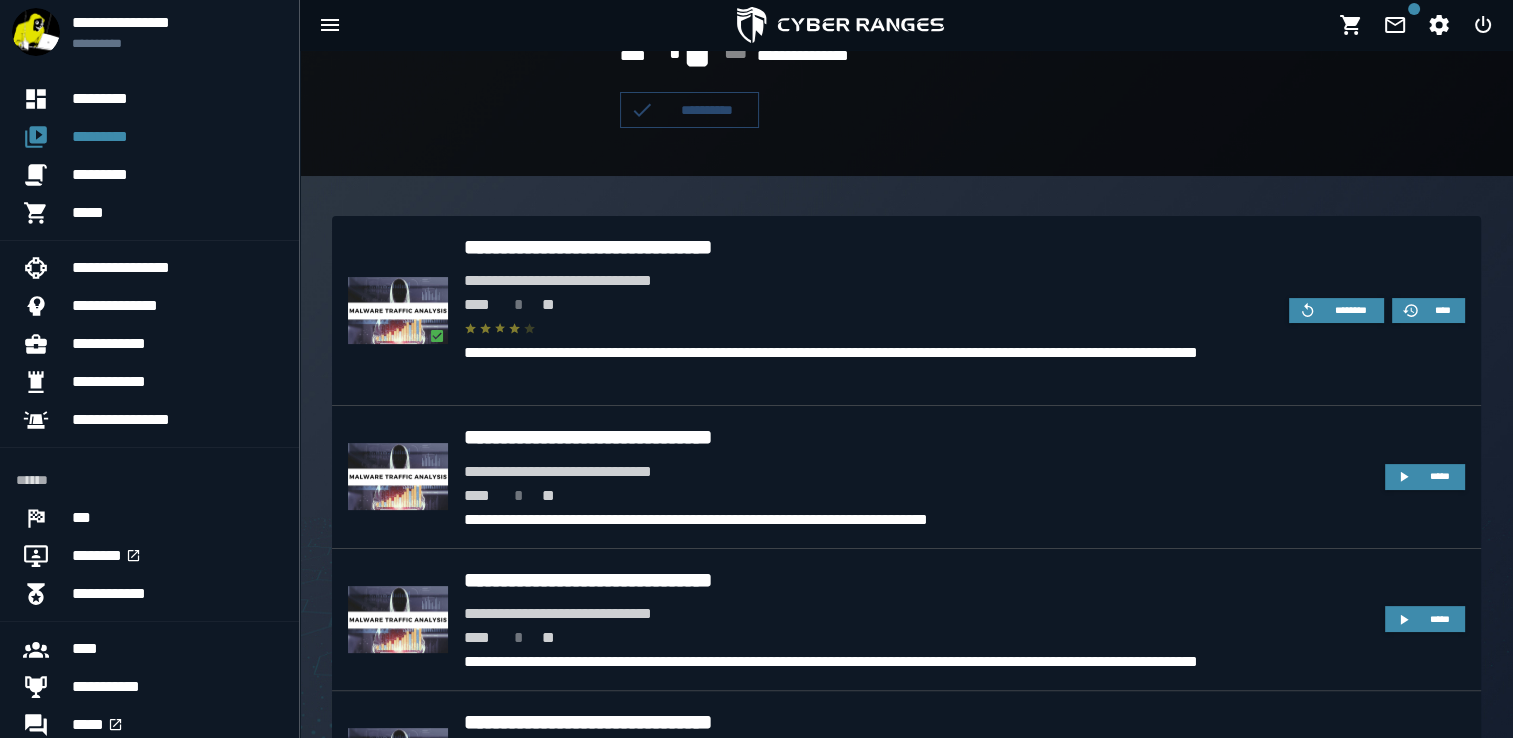 scroll, scrollTop: 369, scrollLeft: 0, axis: vertical 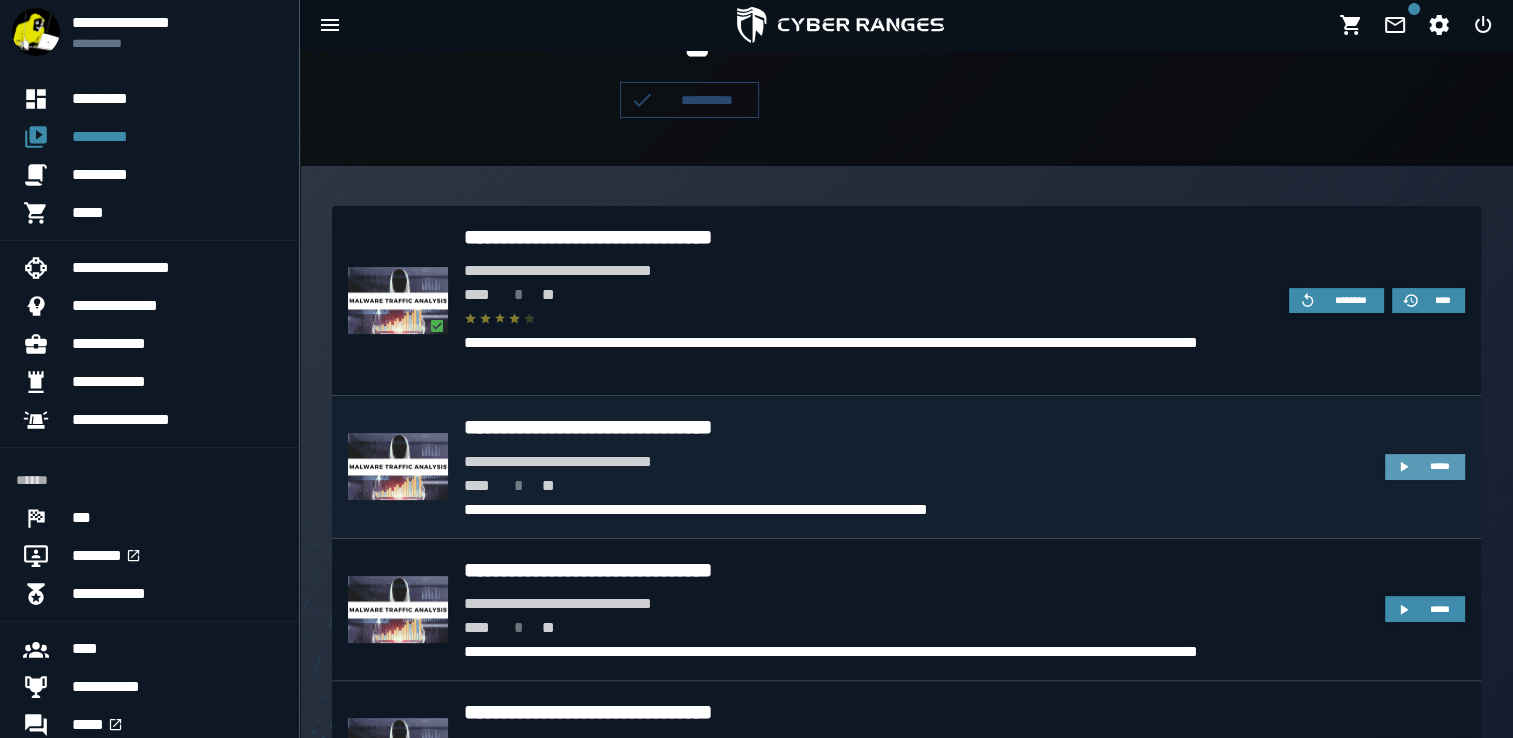 click 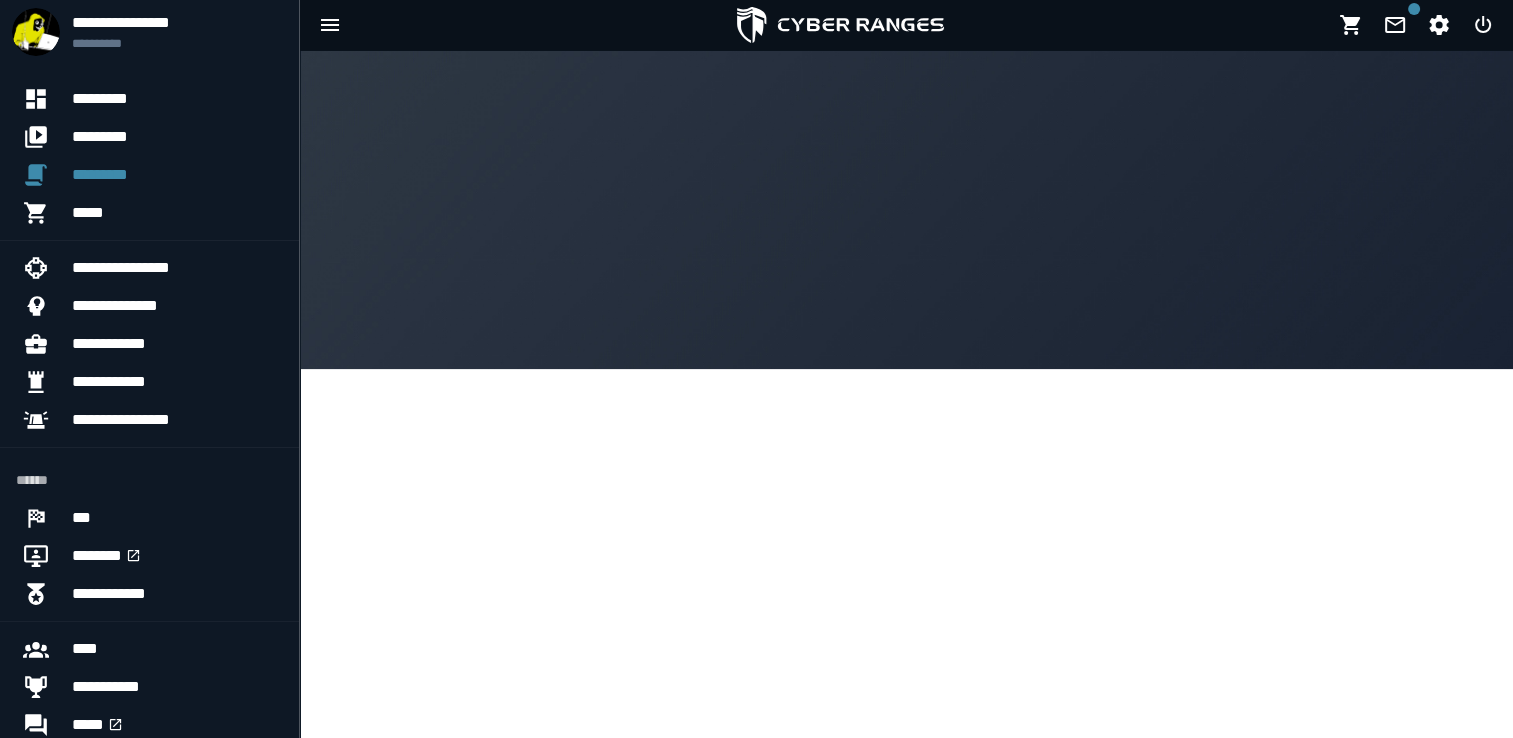 scroll, scrollTop: 0, scrollLeft: 0, axis: both 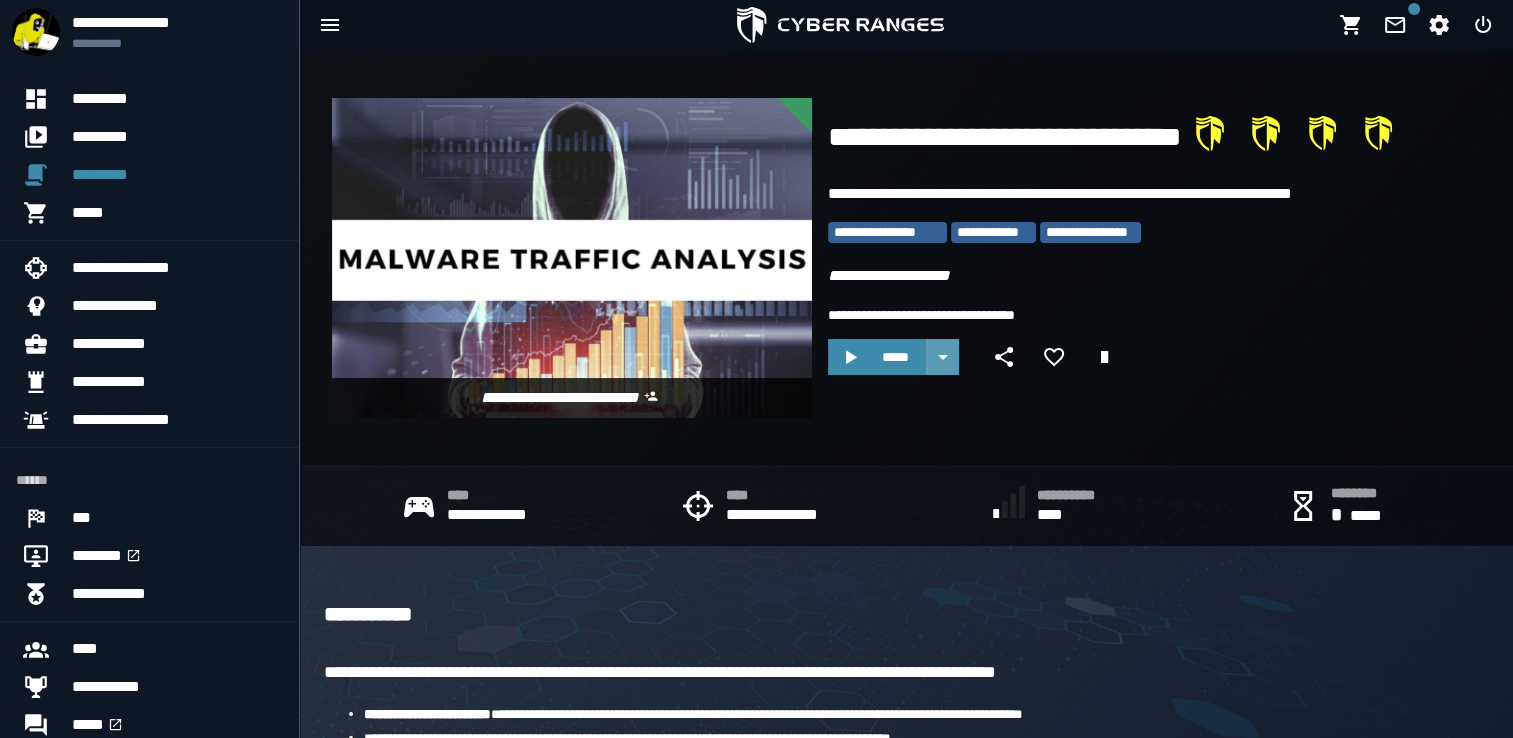 click 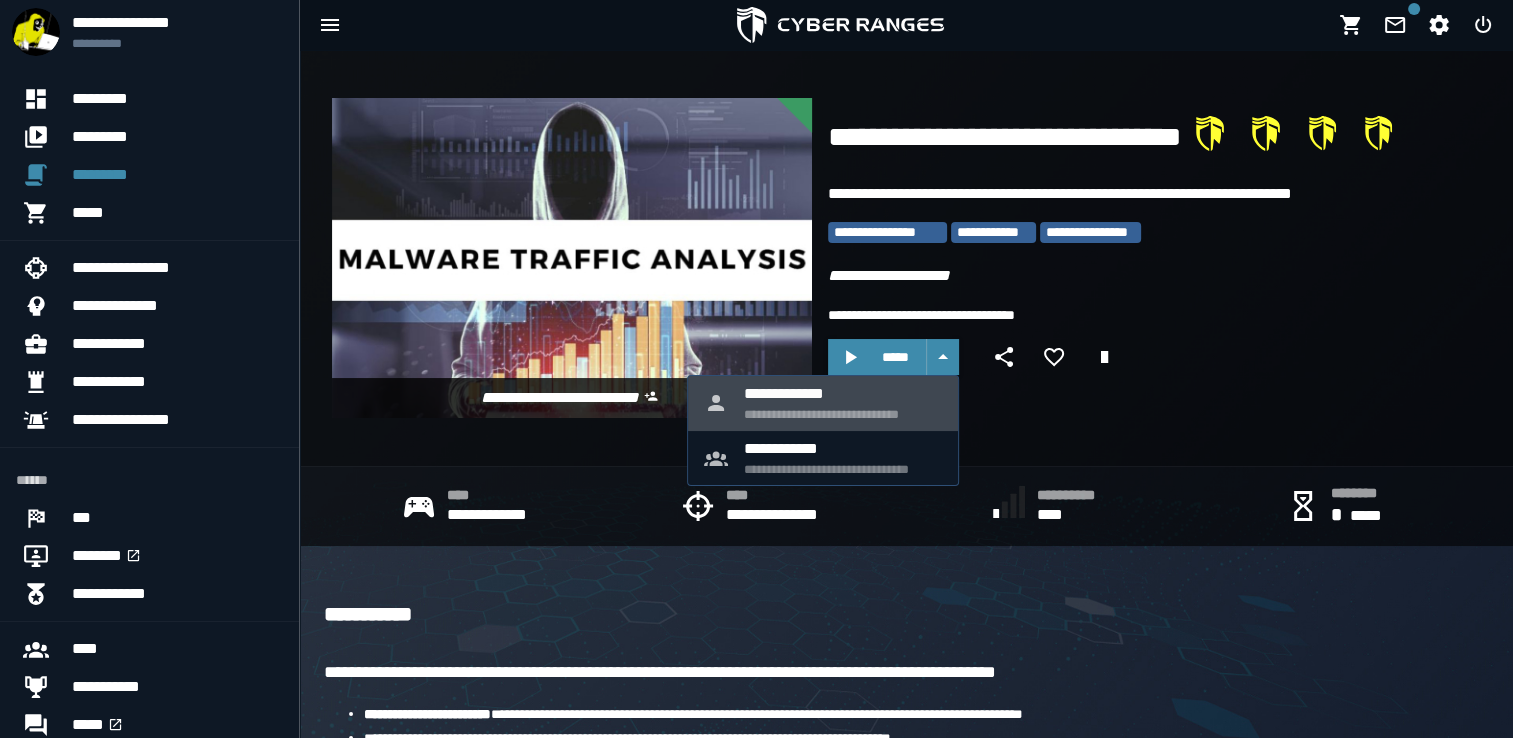 click on "**********" at bounding box center [843, 403] 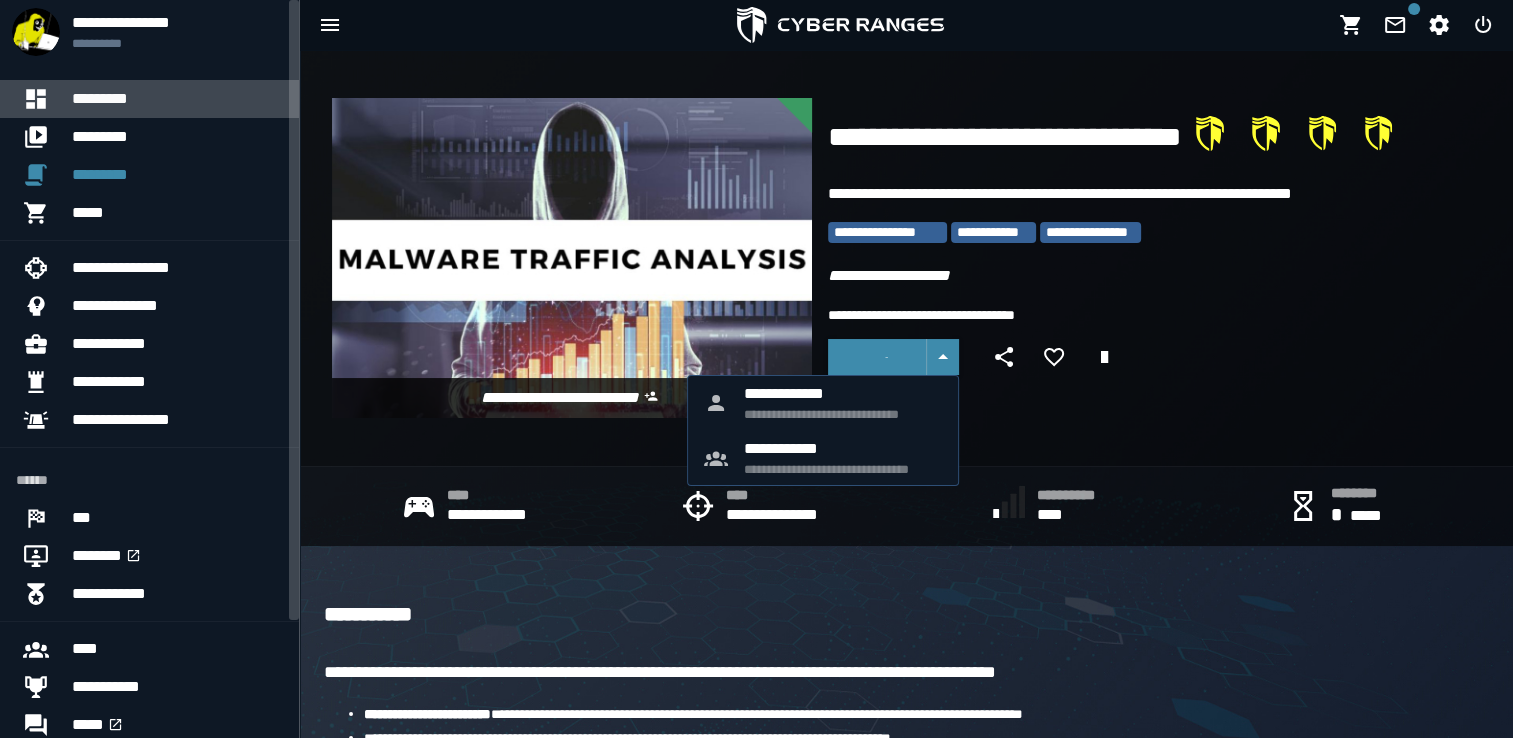 click on "*********" at bounding box center [177, 99] 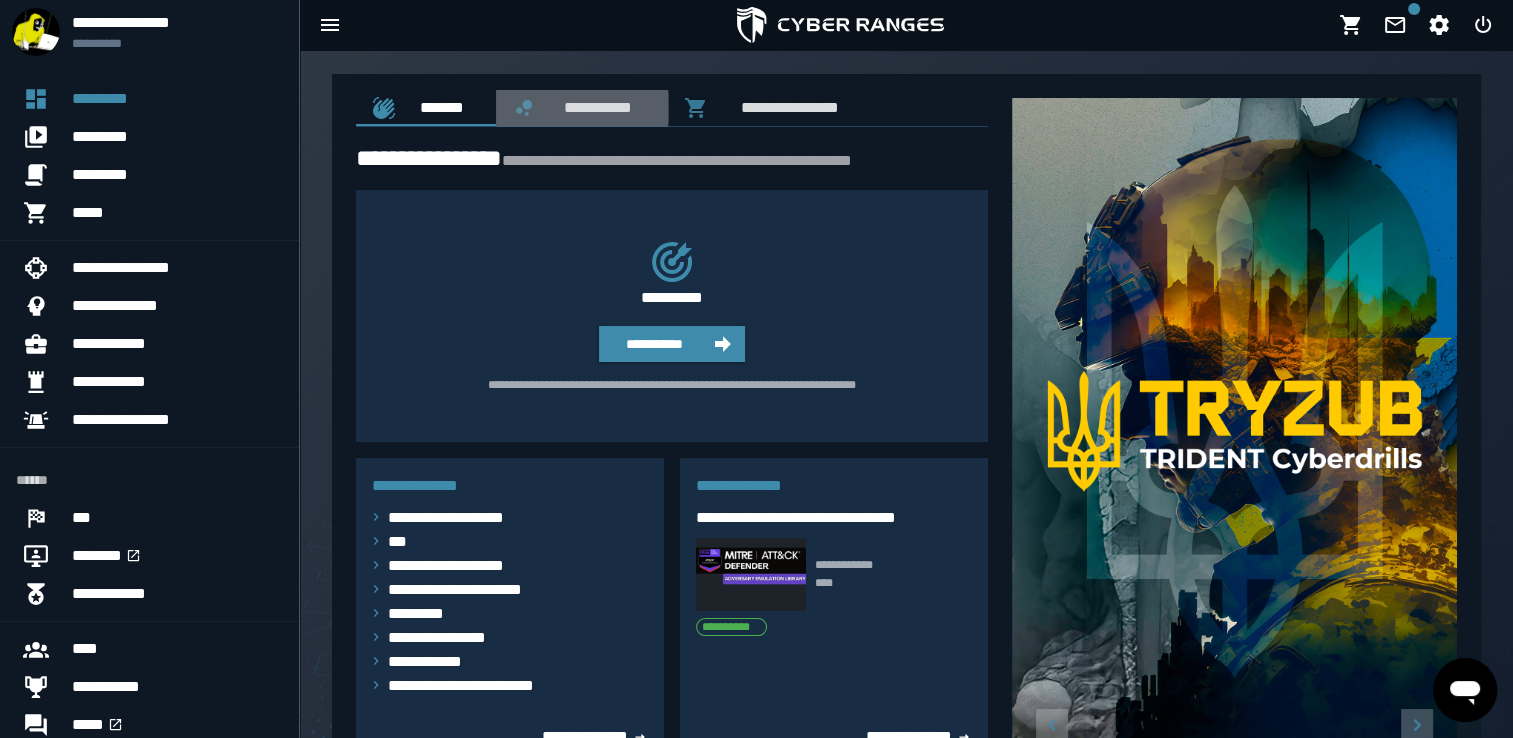 click on "**********" at bounding box center [594, 107] 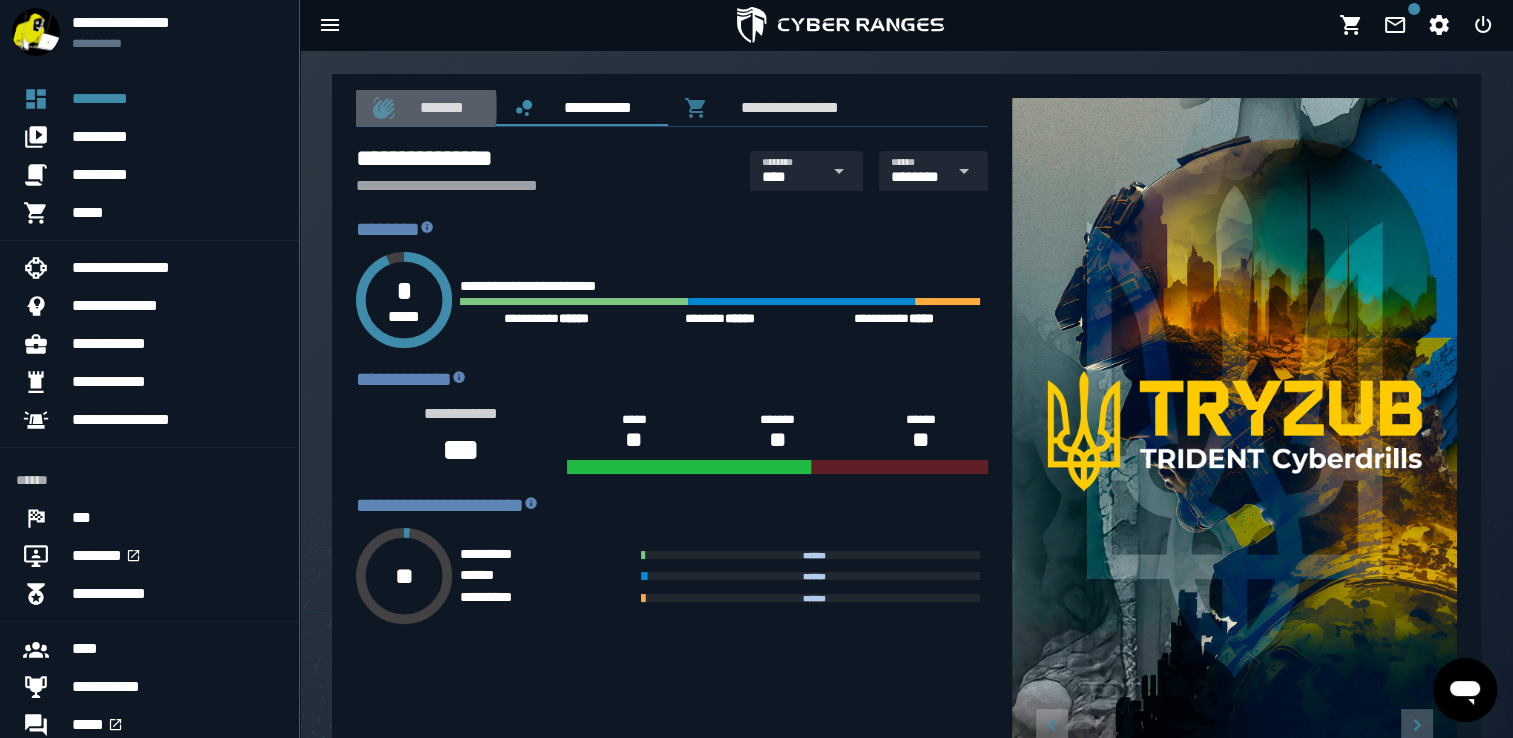 click on "*******" at bounding box center [438, 107] 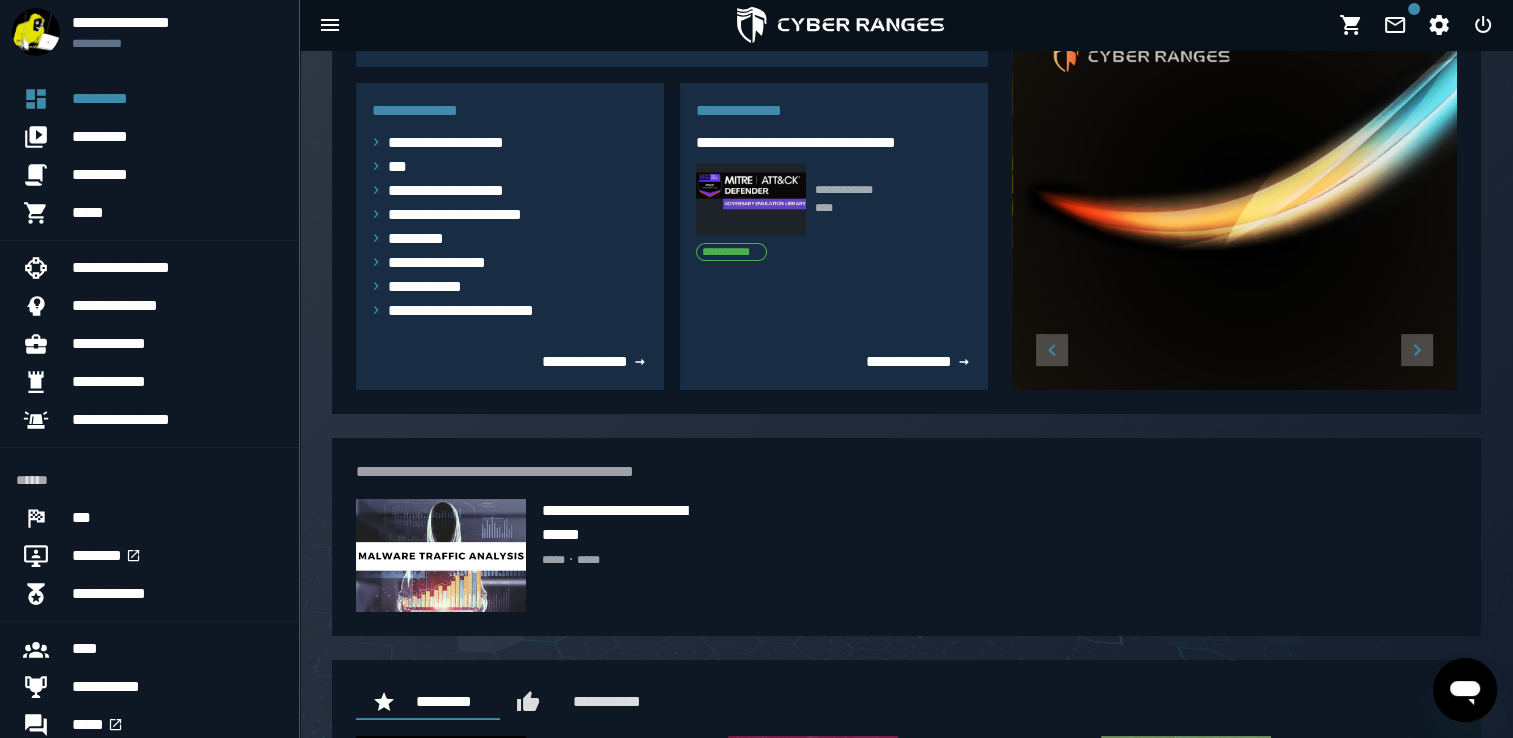 scroll, scrollTop: 396, scrollLeft: 0, axis: vertical 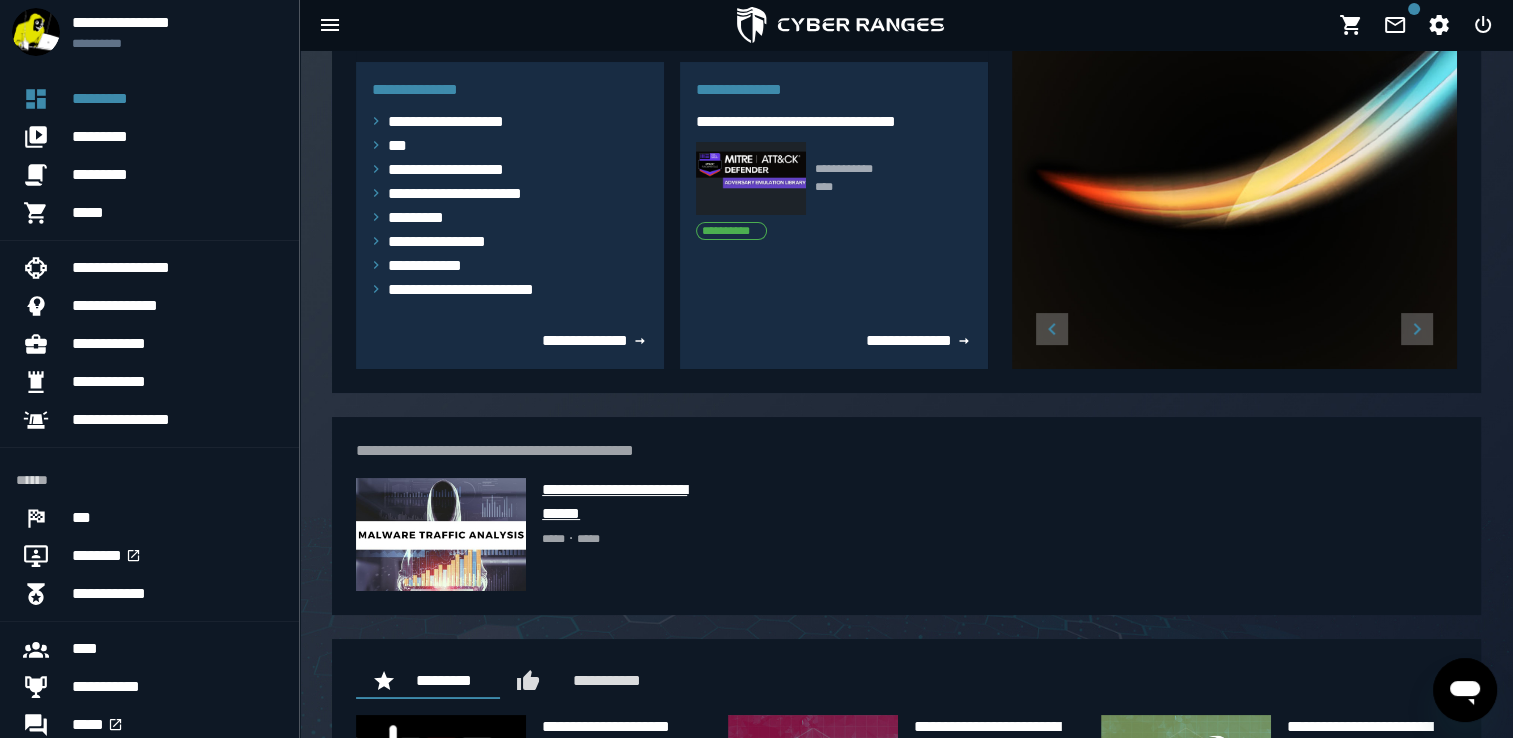 click on "**********" at bounding box center [627, 502] 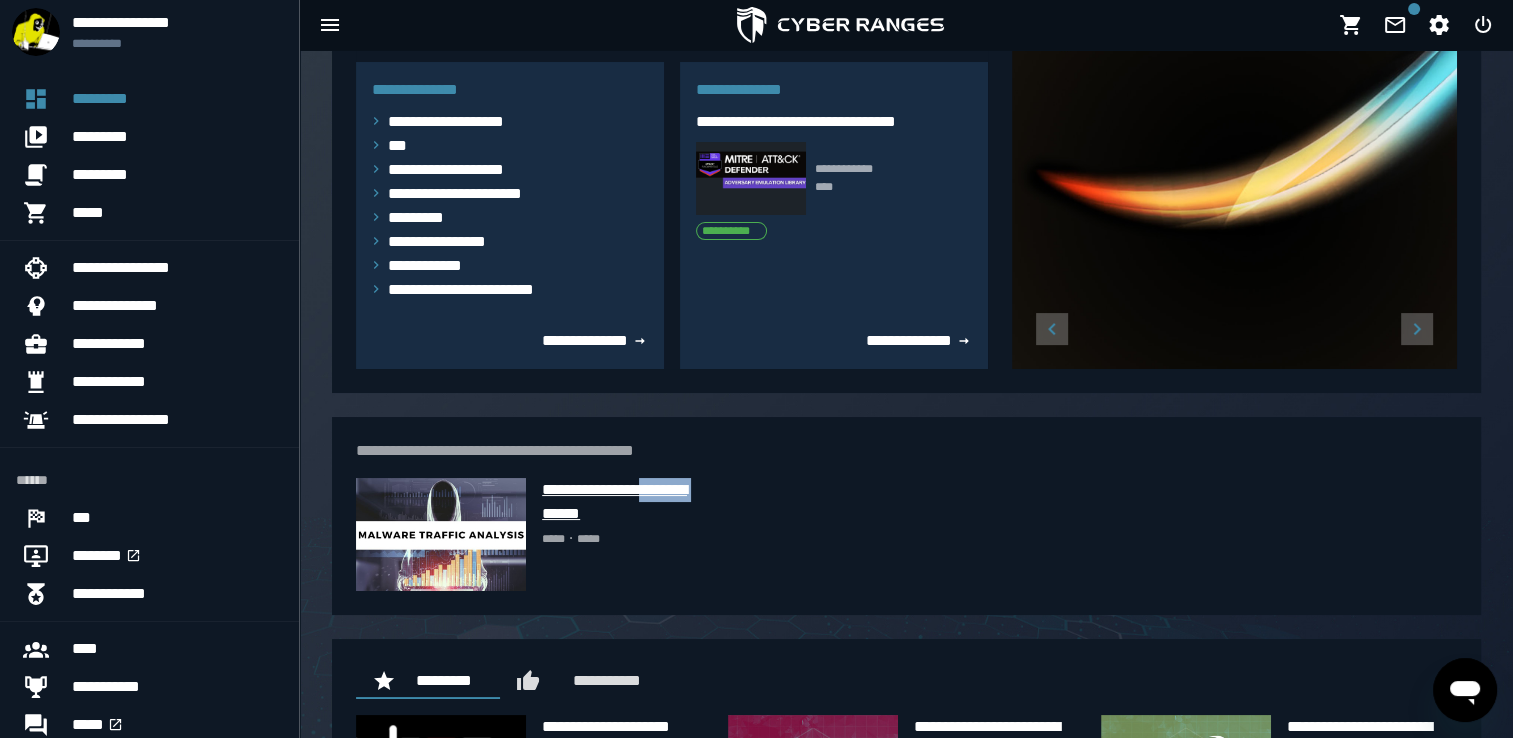 click on "**********" at bounding box center (627, 502) 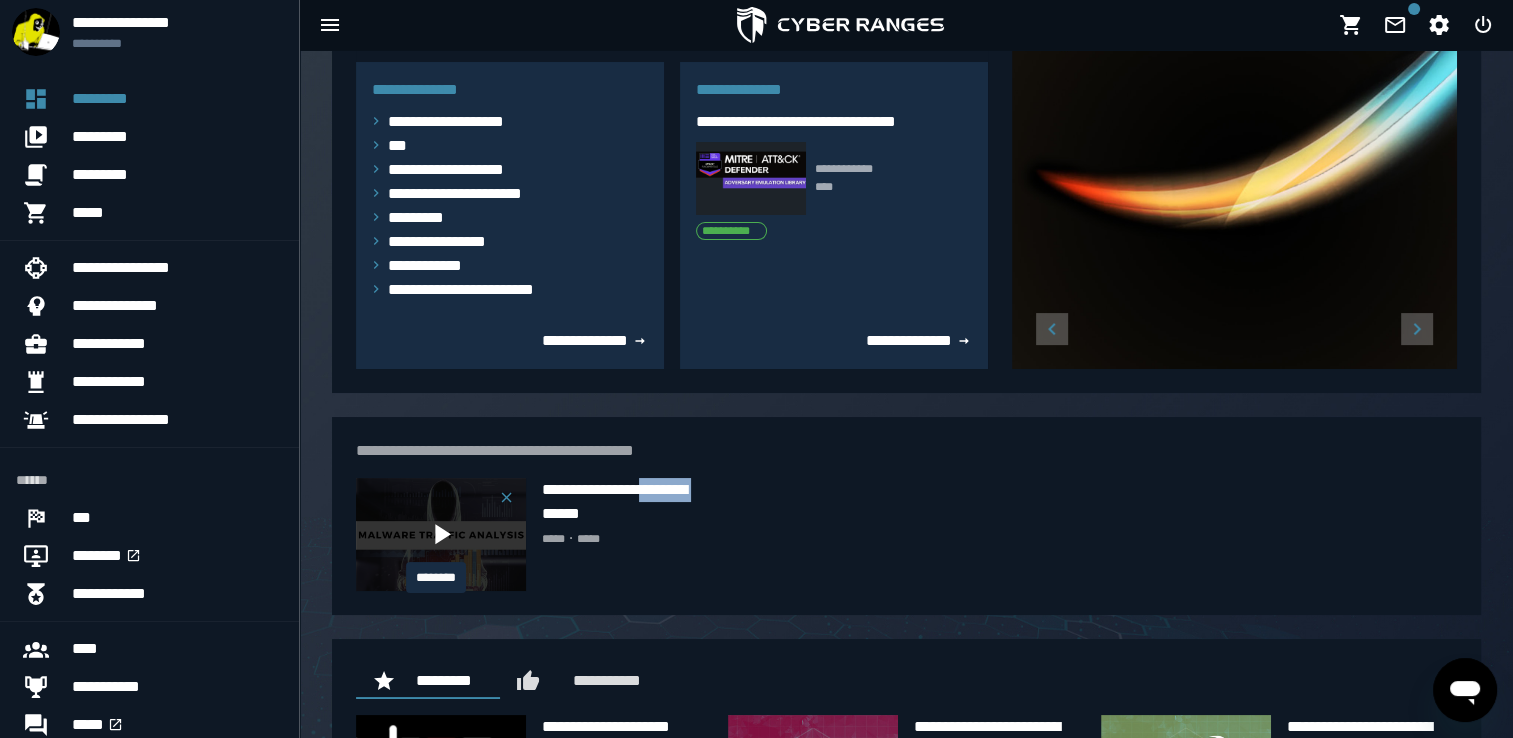 drag, startPoint x: 572, startPoint y: 504, endPoint x: 433, endPoint y: 543, distance: 144.36758 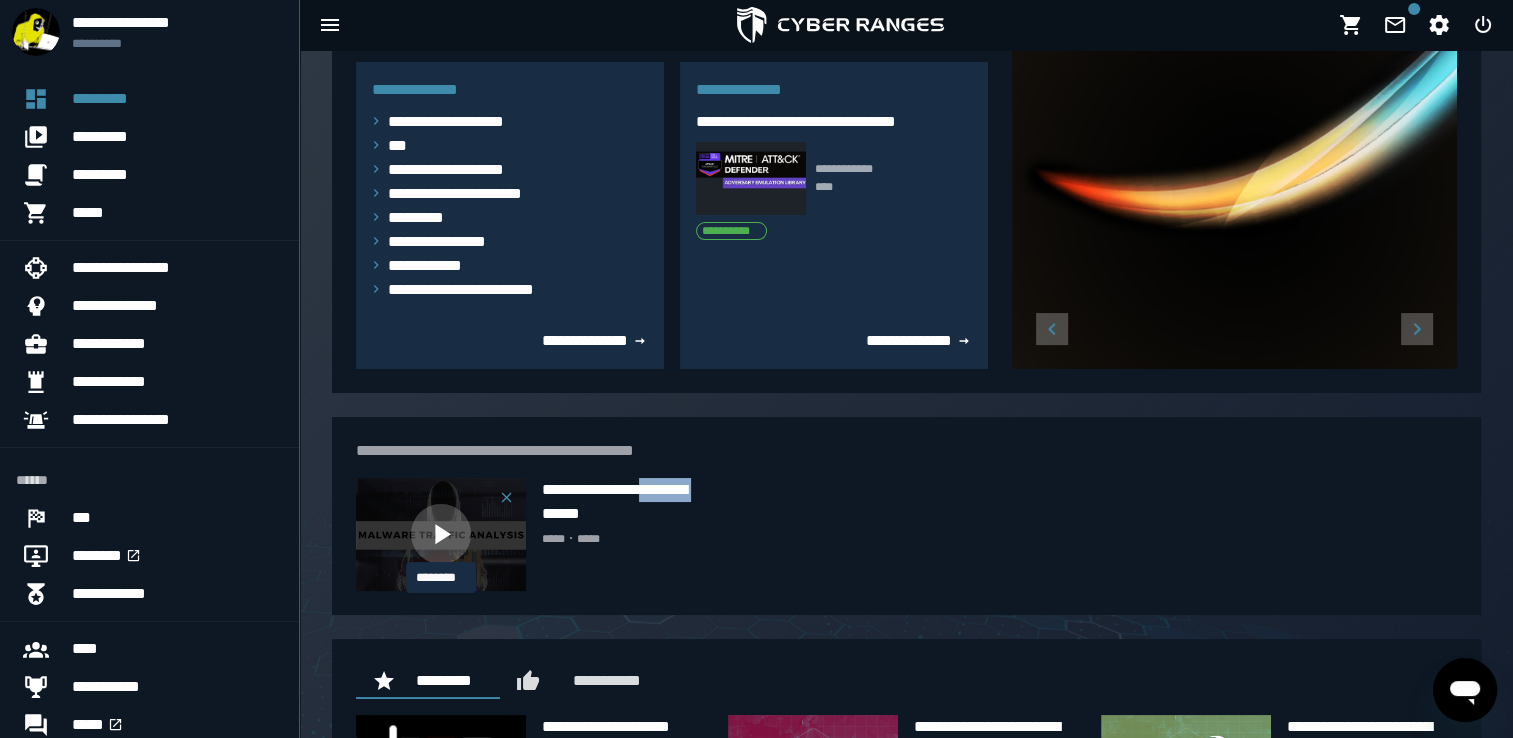click 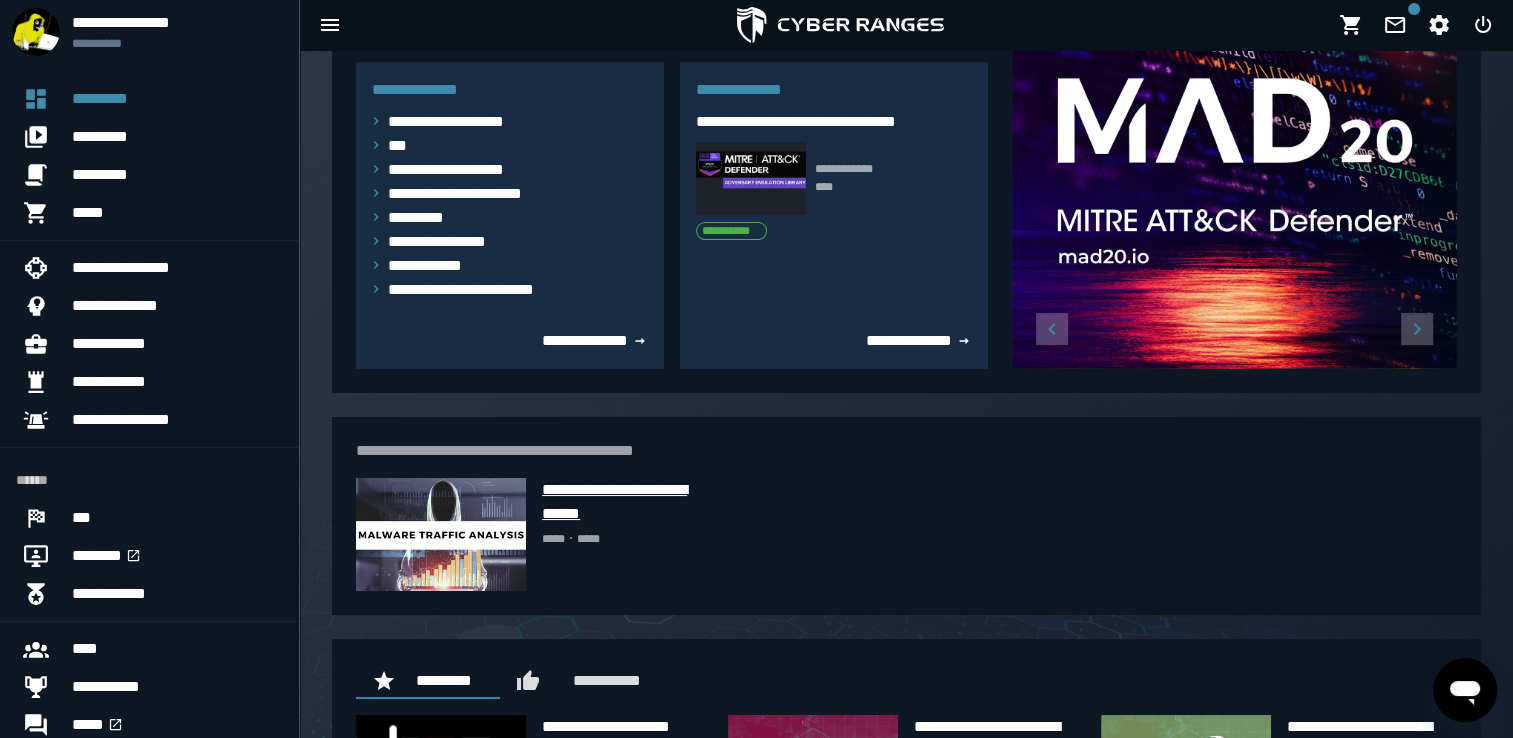 click on "**********" at bounding box center (627, 502) 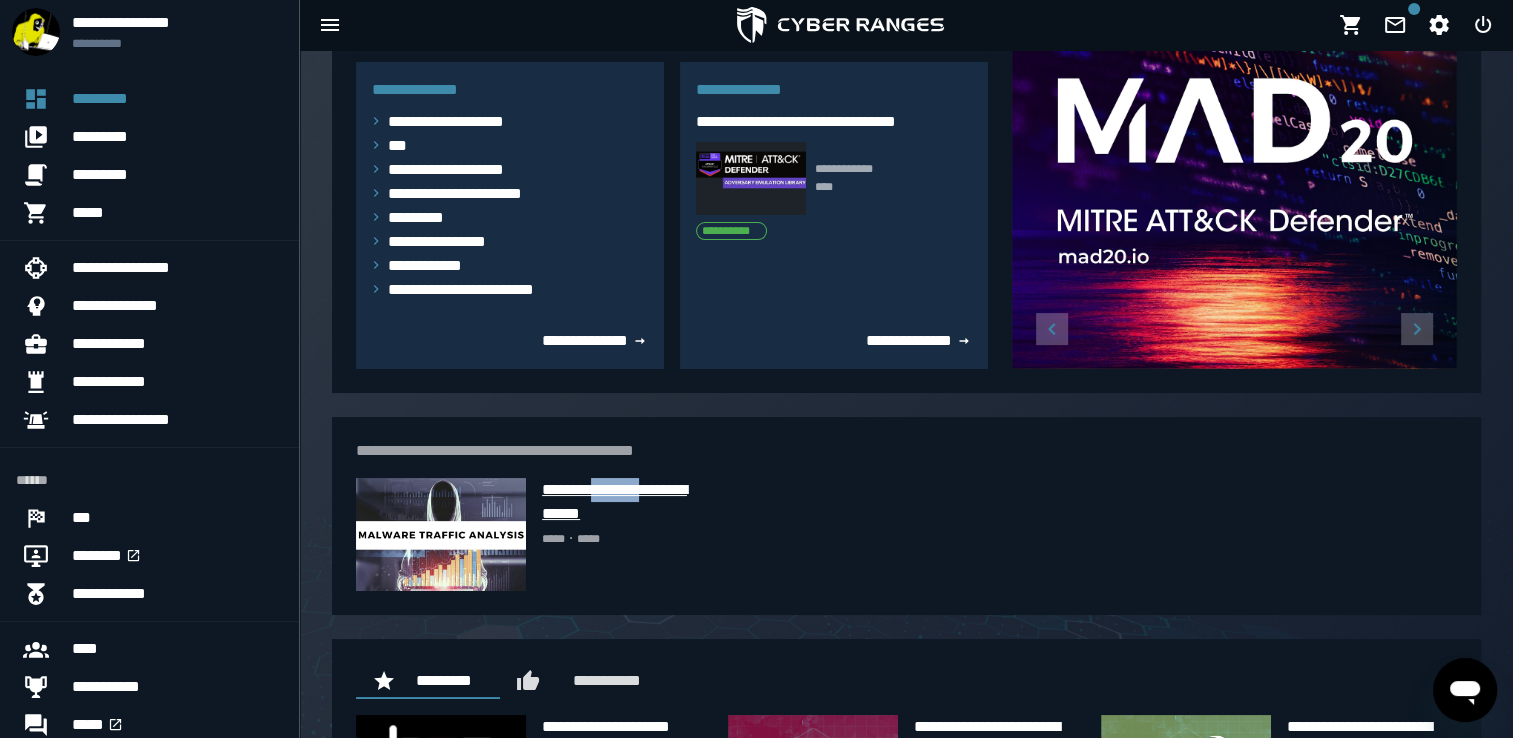 click on "**********" at bounding box center [627, 502] 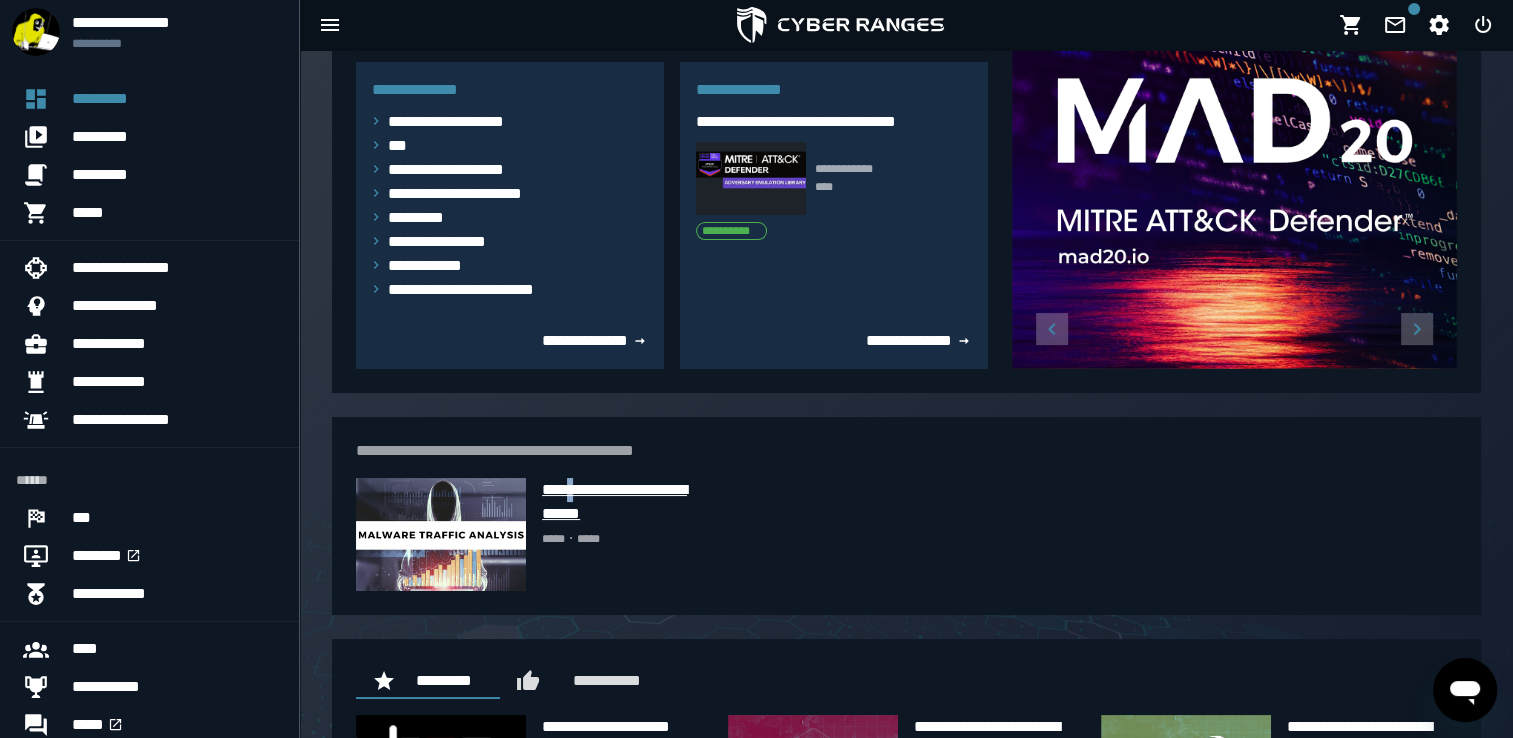 drag, startPoint x: 608, startPoint y: 498, endPoint x: 585, endPoint y: 499, distance: 23.021729 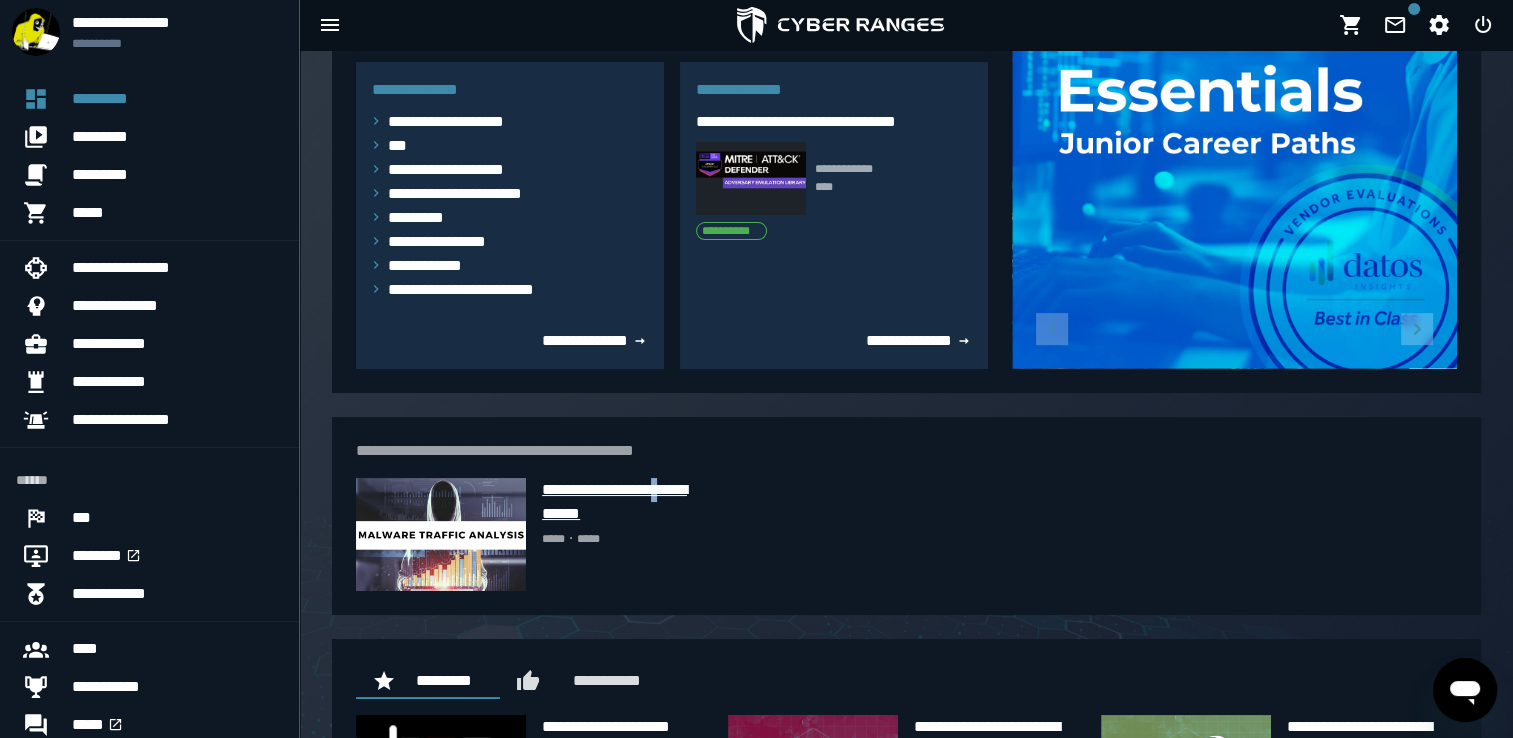 drag, startPoint x: 585, startPoint y: 499, endPoint x: 567, endPoint y: 520, distance: 27.658634 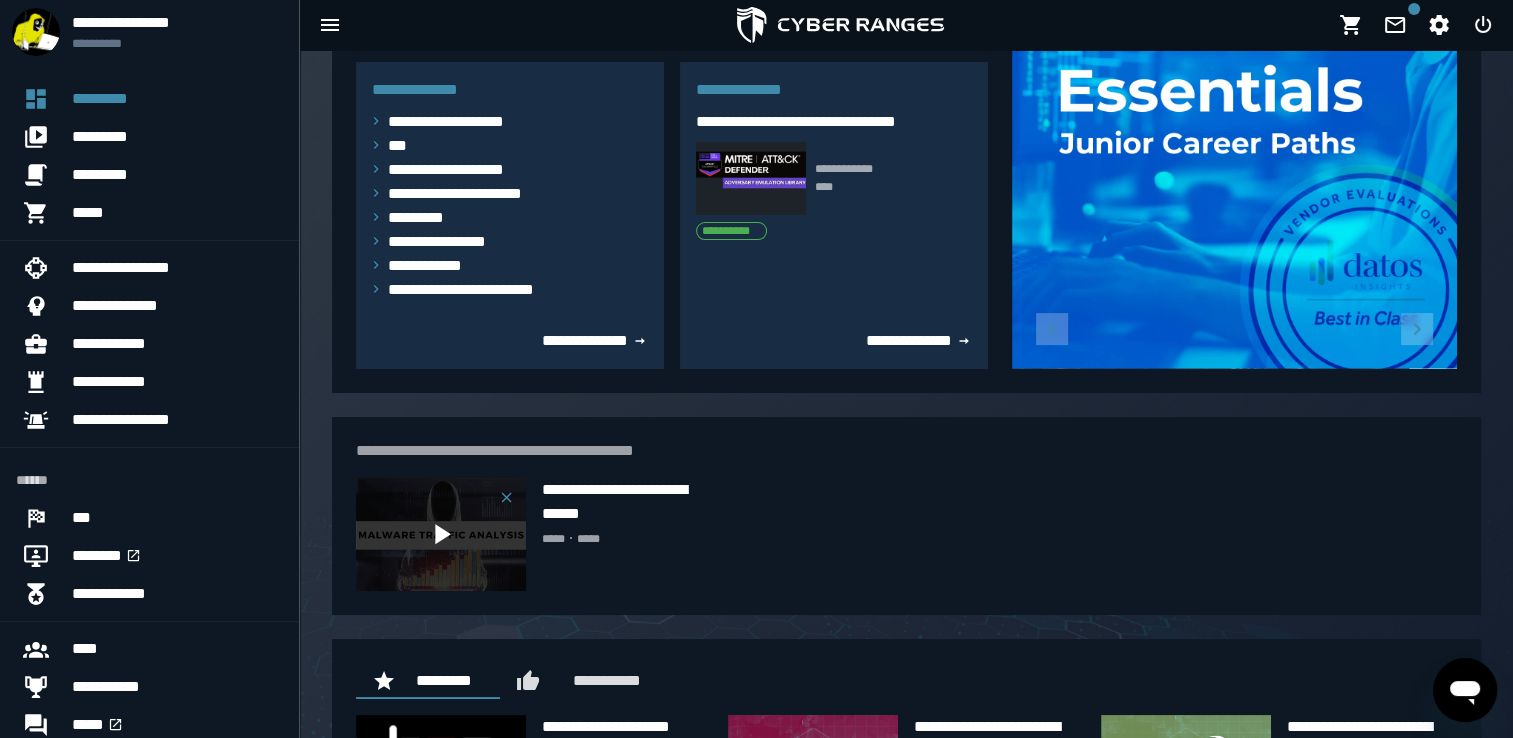 drag, startPoint x: 575, startPoint y: 519, endPoint x: 432, endPoint y: 522, distance: 143.03146 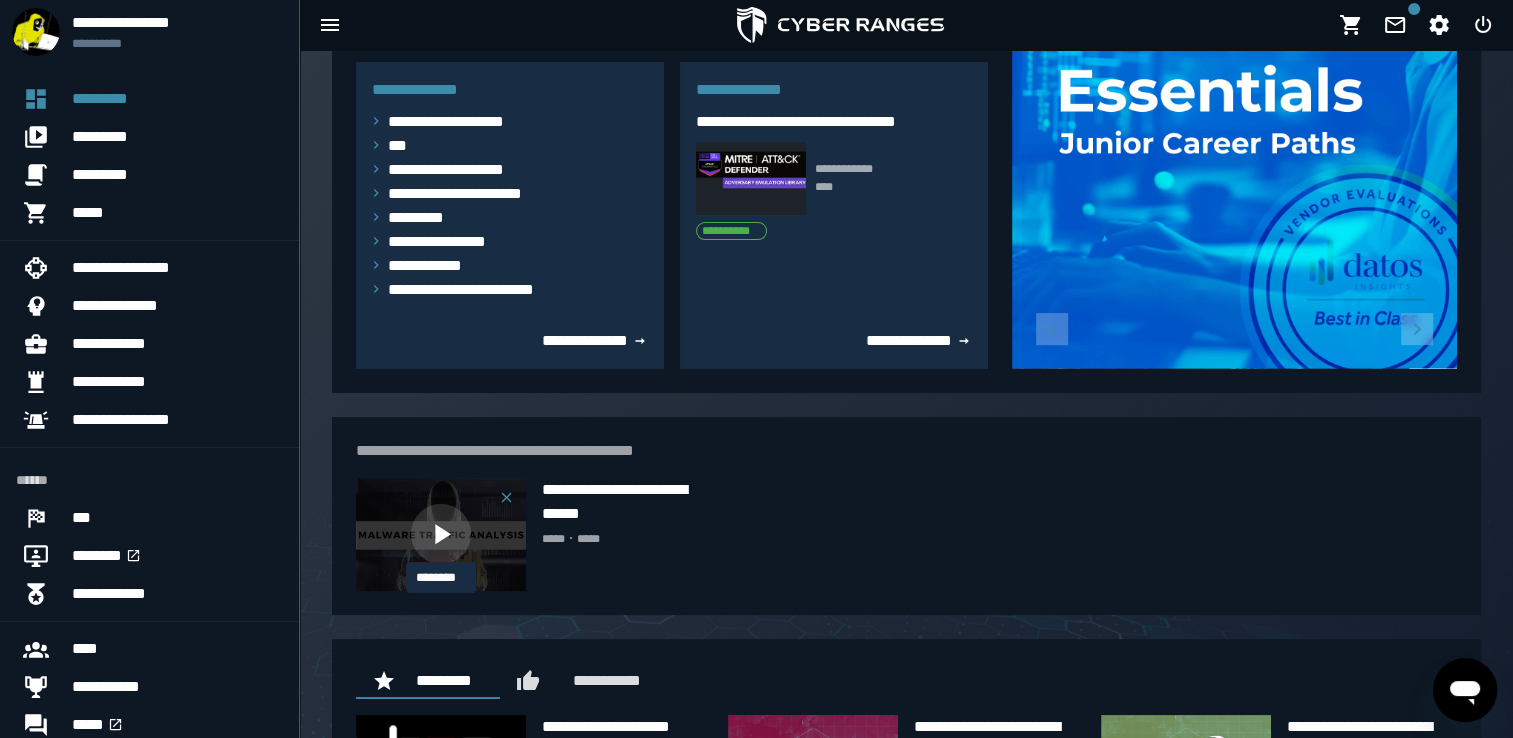 click 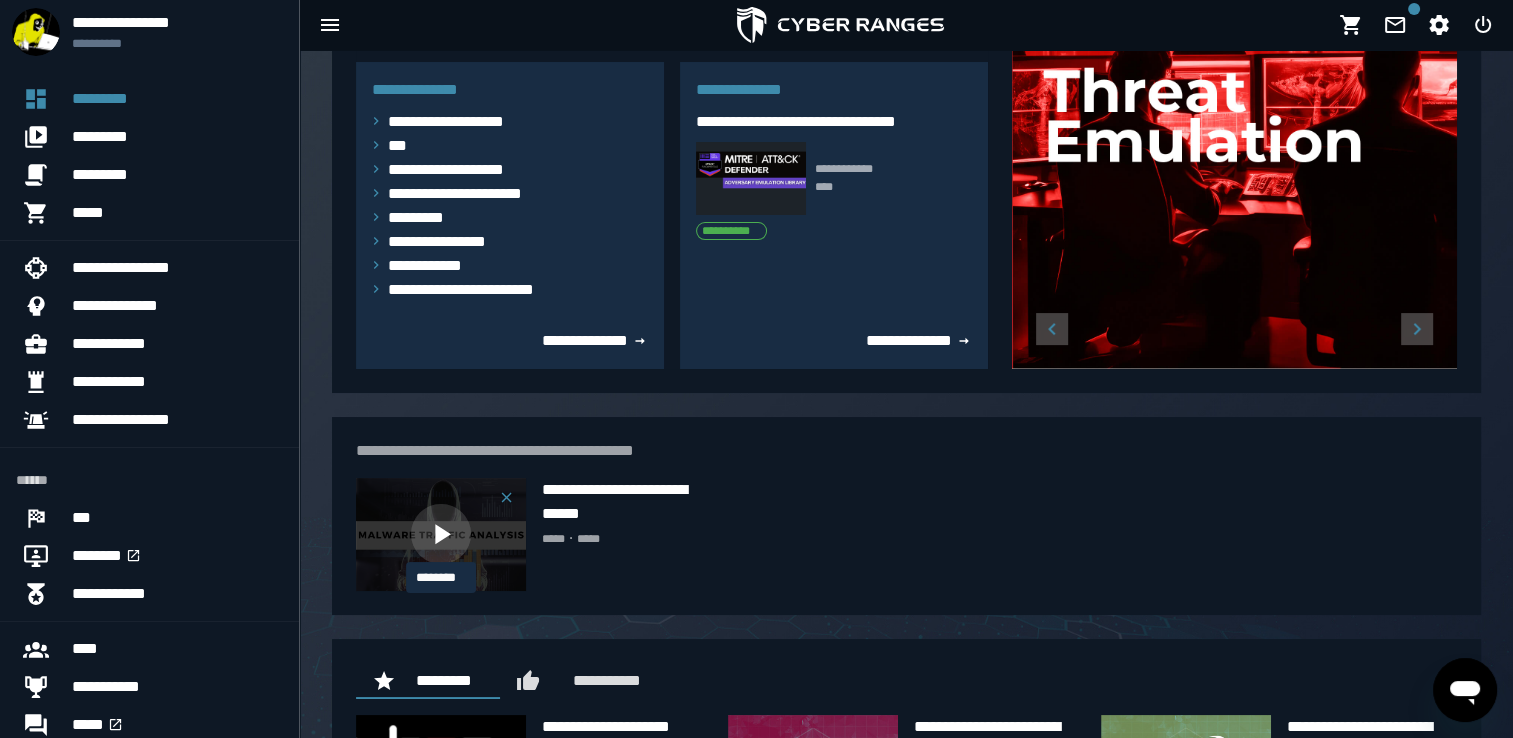 click 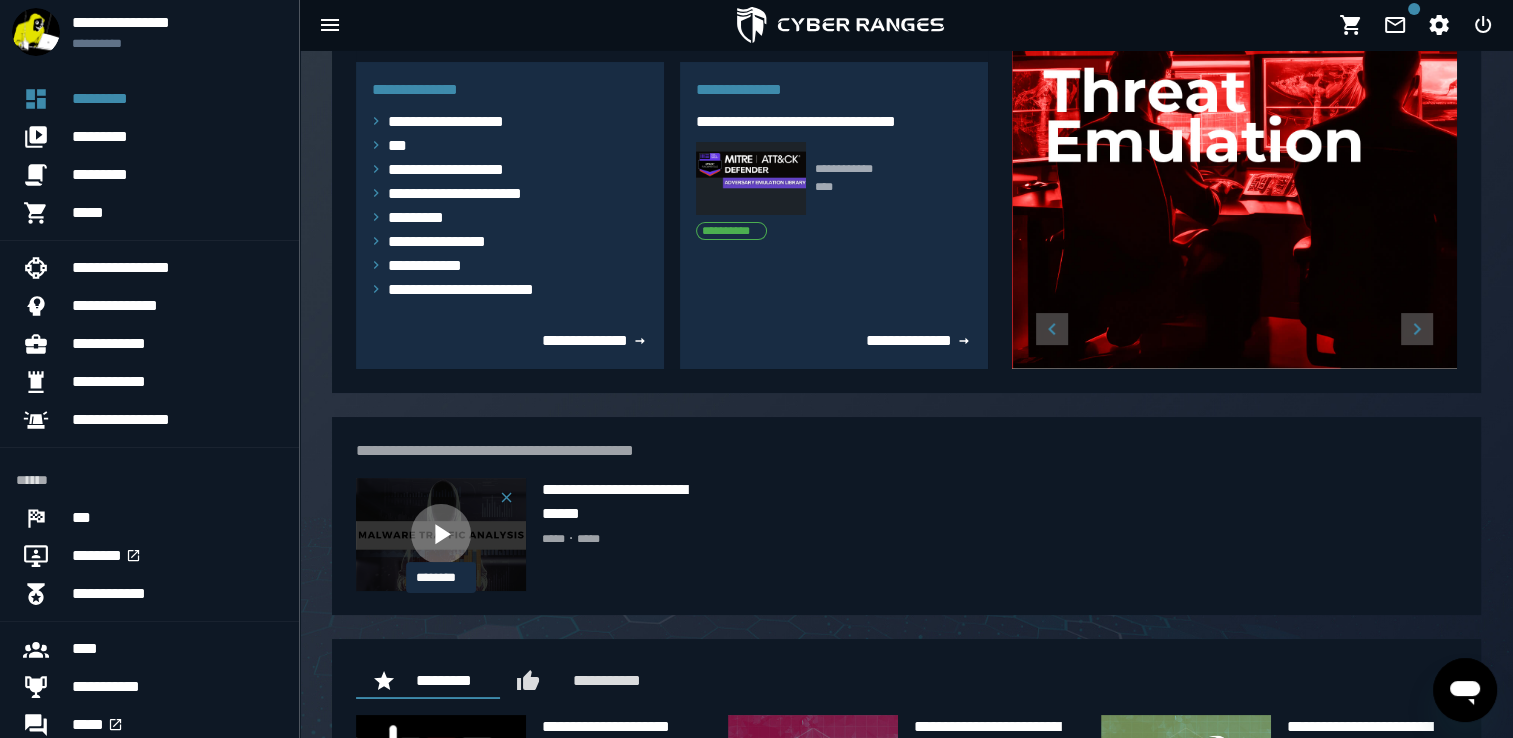click 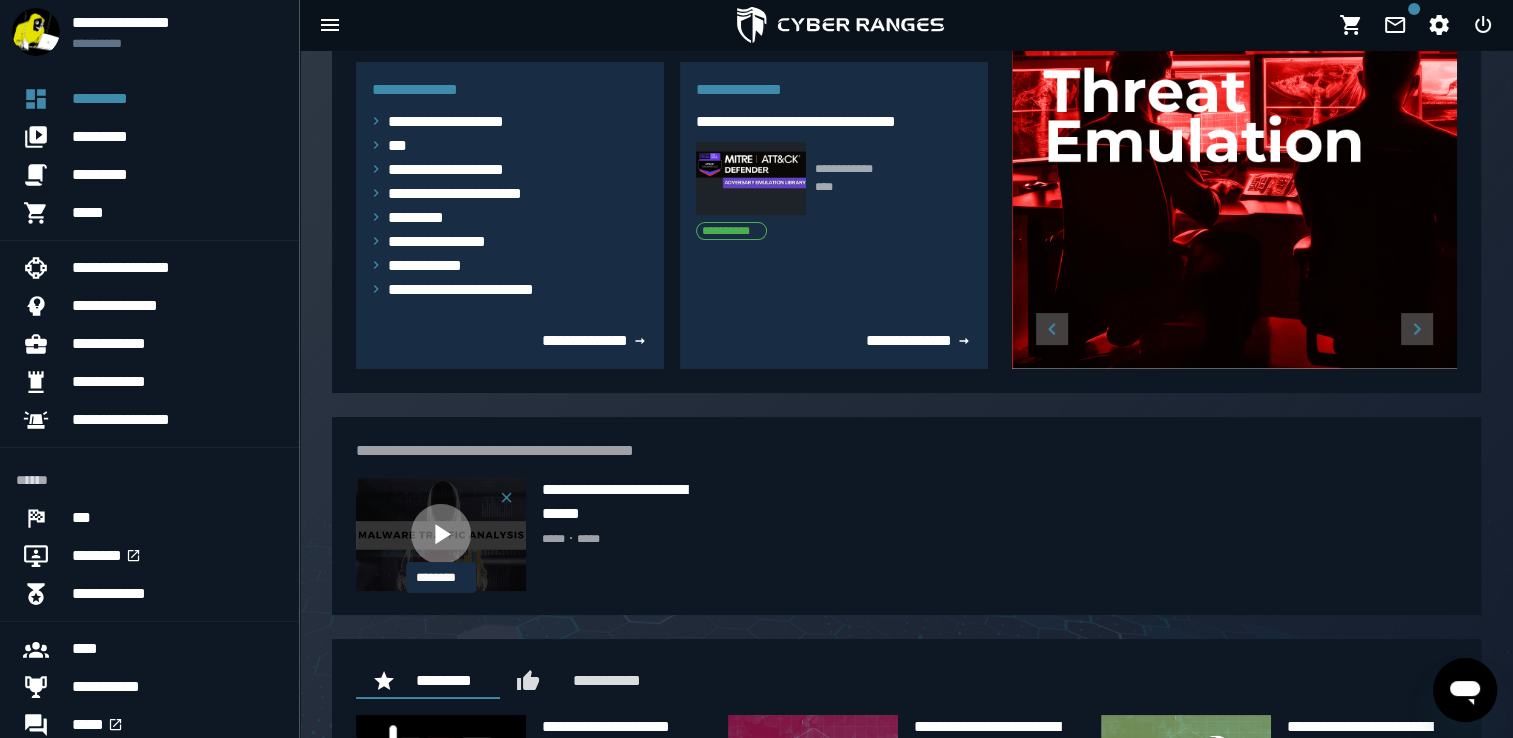 click 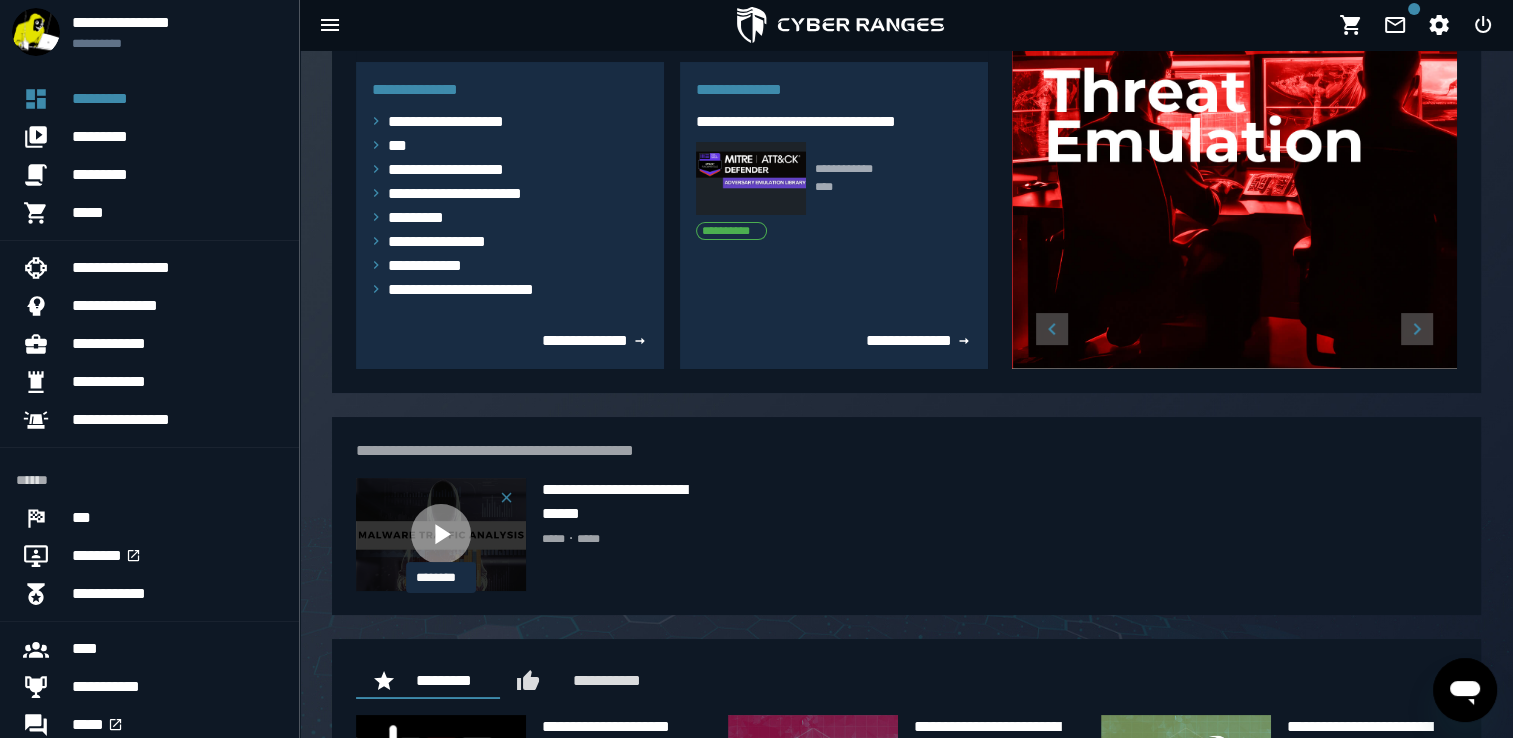 click 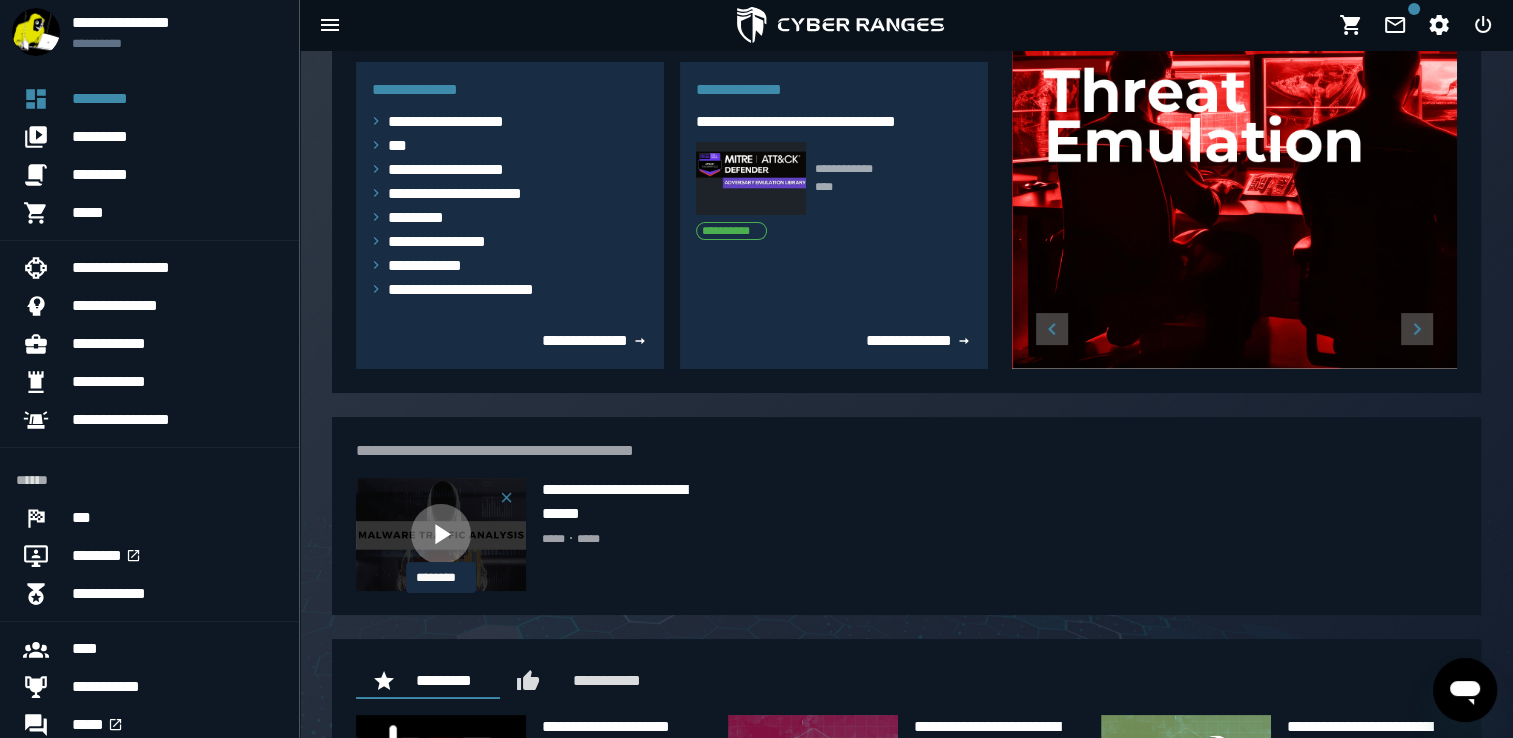 click 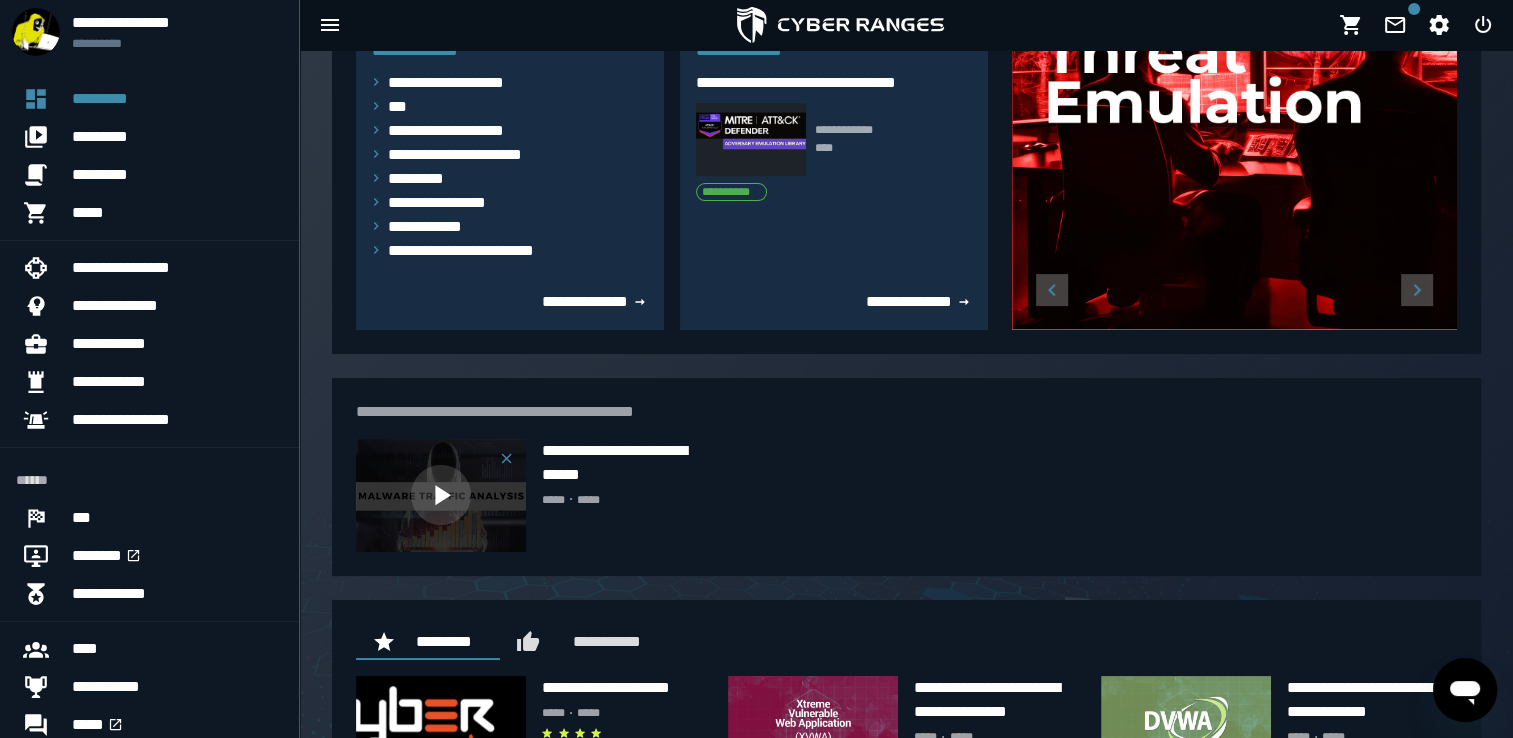 scroll, scrollTop: 432, scrollLeft: 0, axis: vertical 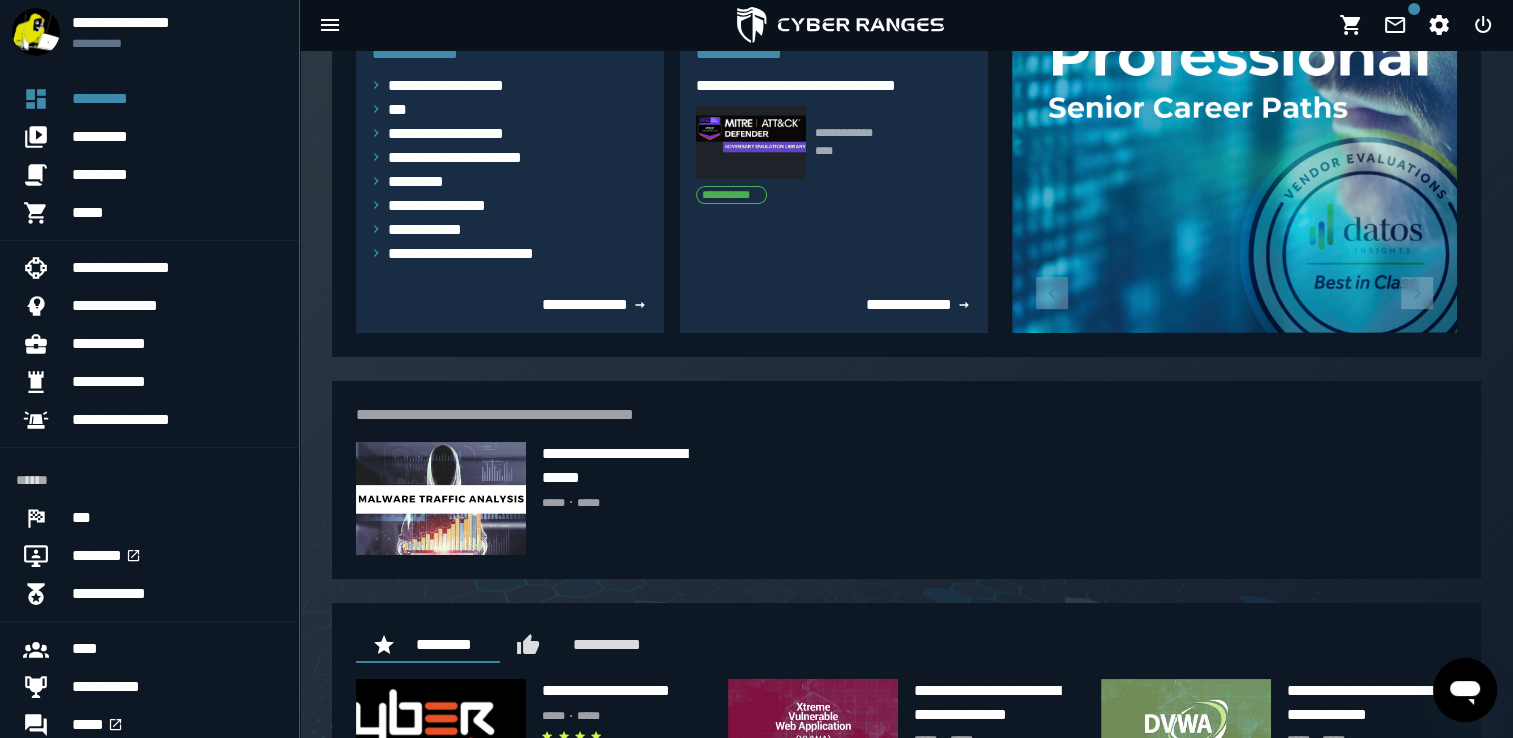 drag, startPoint x: 611, startPoint y: 472, endPoint x: 595, endPoint y: 556, distance: 85.51023 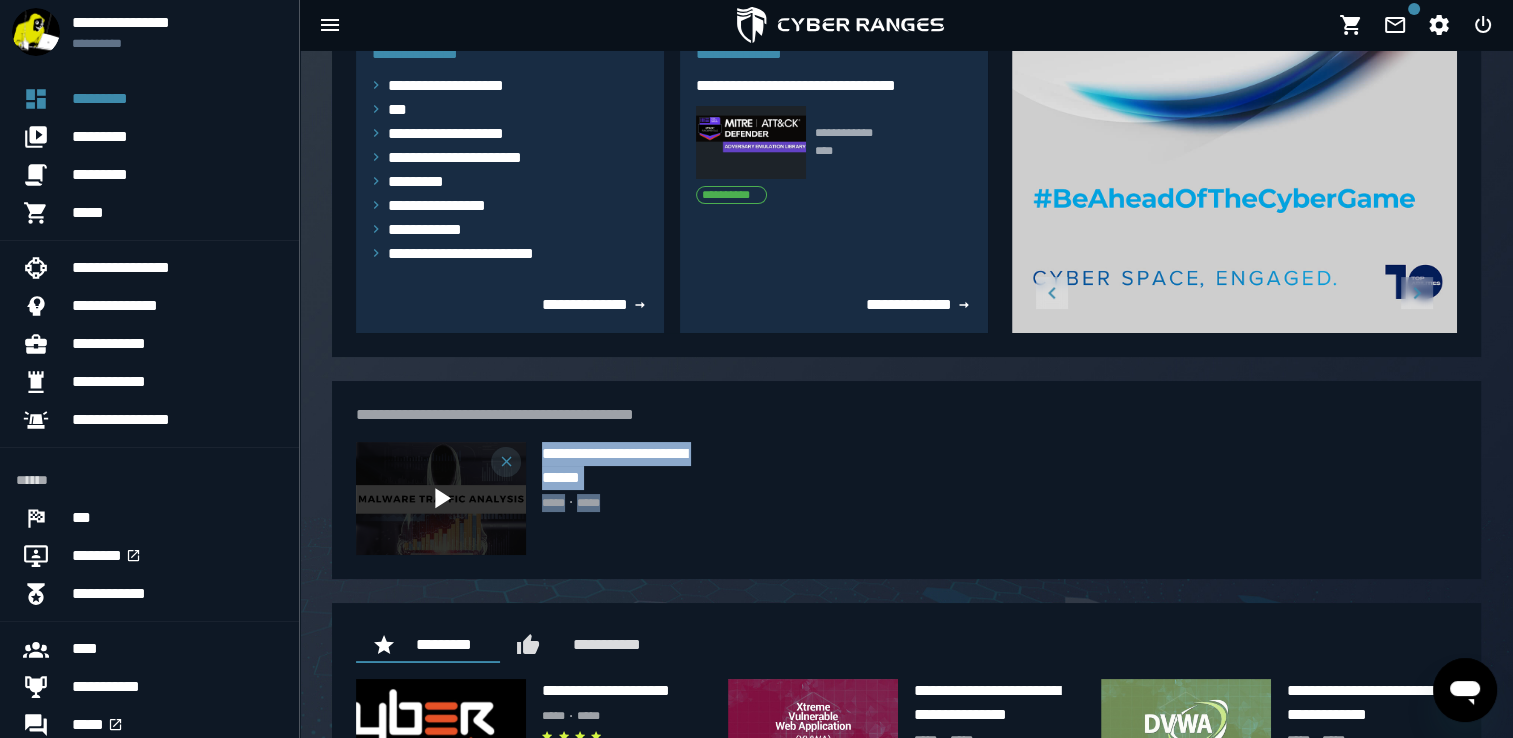 drag, startPoint x: 637, startPoint y: 521, endPoint x: 514, endPoint y: 452, distance: 141.0319 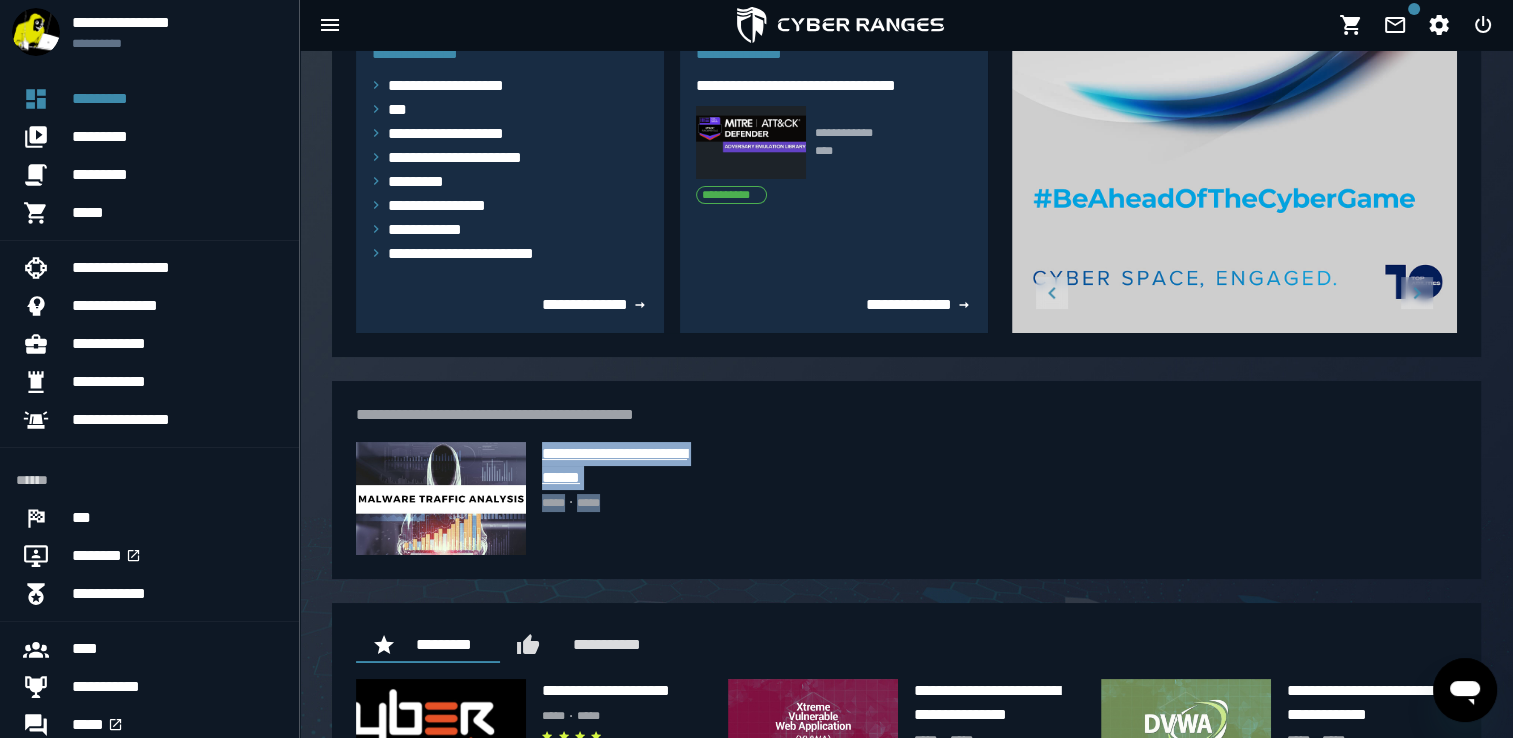drag, startPoint x: 514, startPoint y: 452, endPoint x: 552, endPoint y: 459, distance: 38.63936 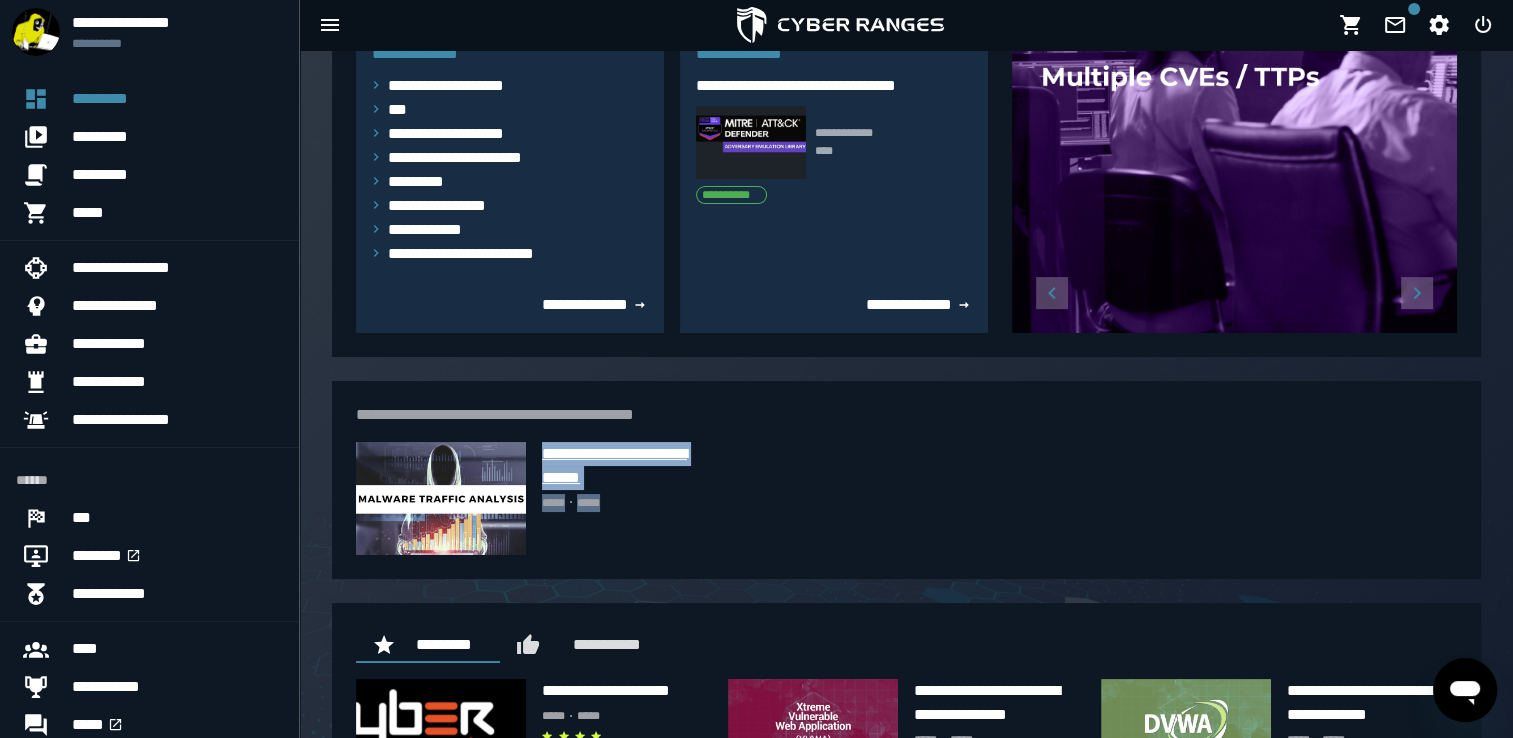 click on "**********" at bounding box center (627, 466) 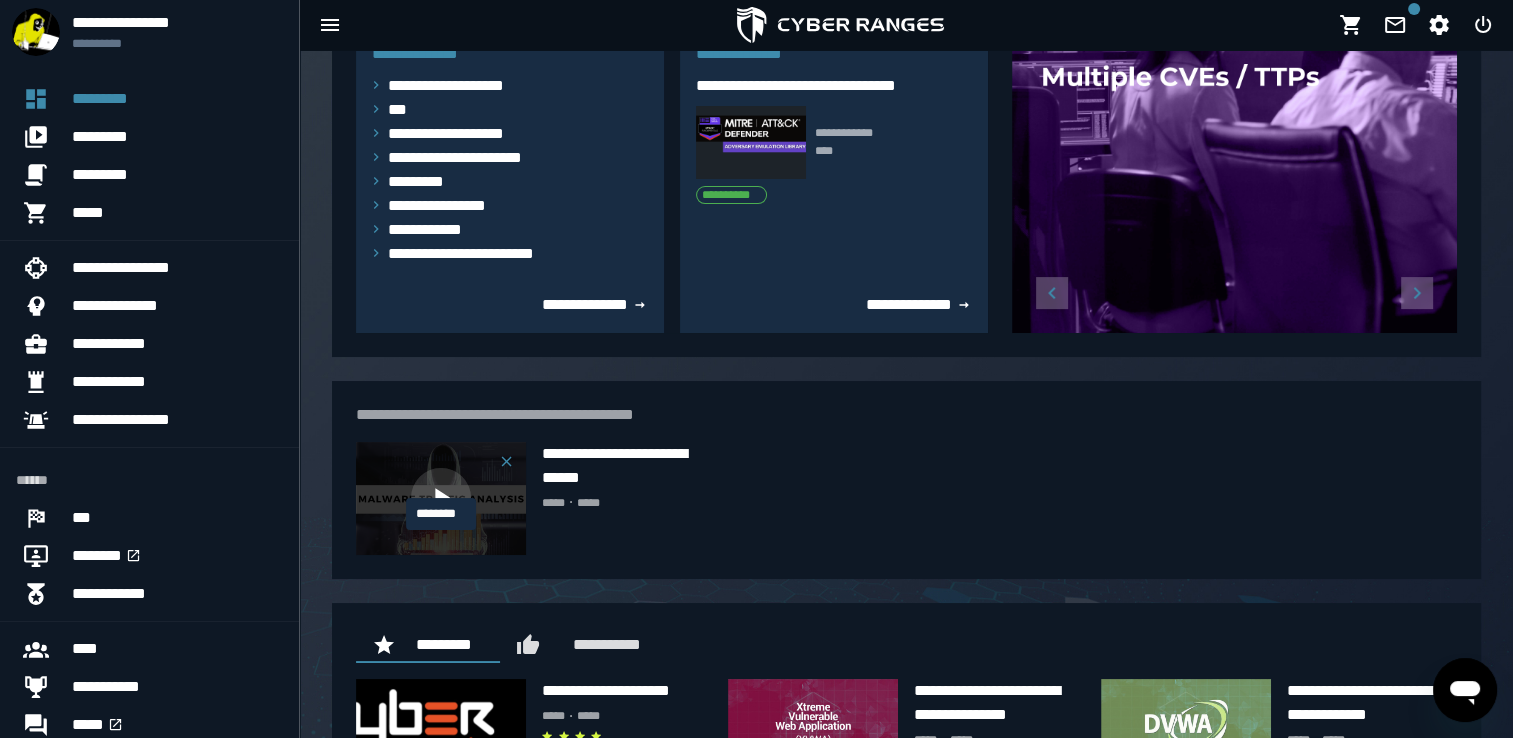 click at bounding box center (441, 498) 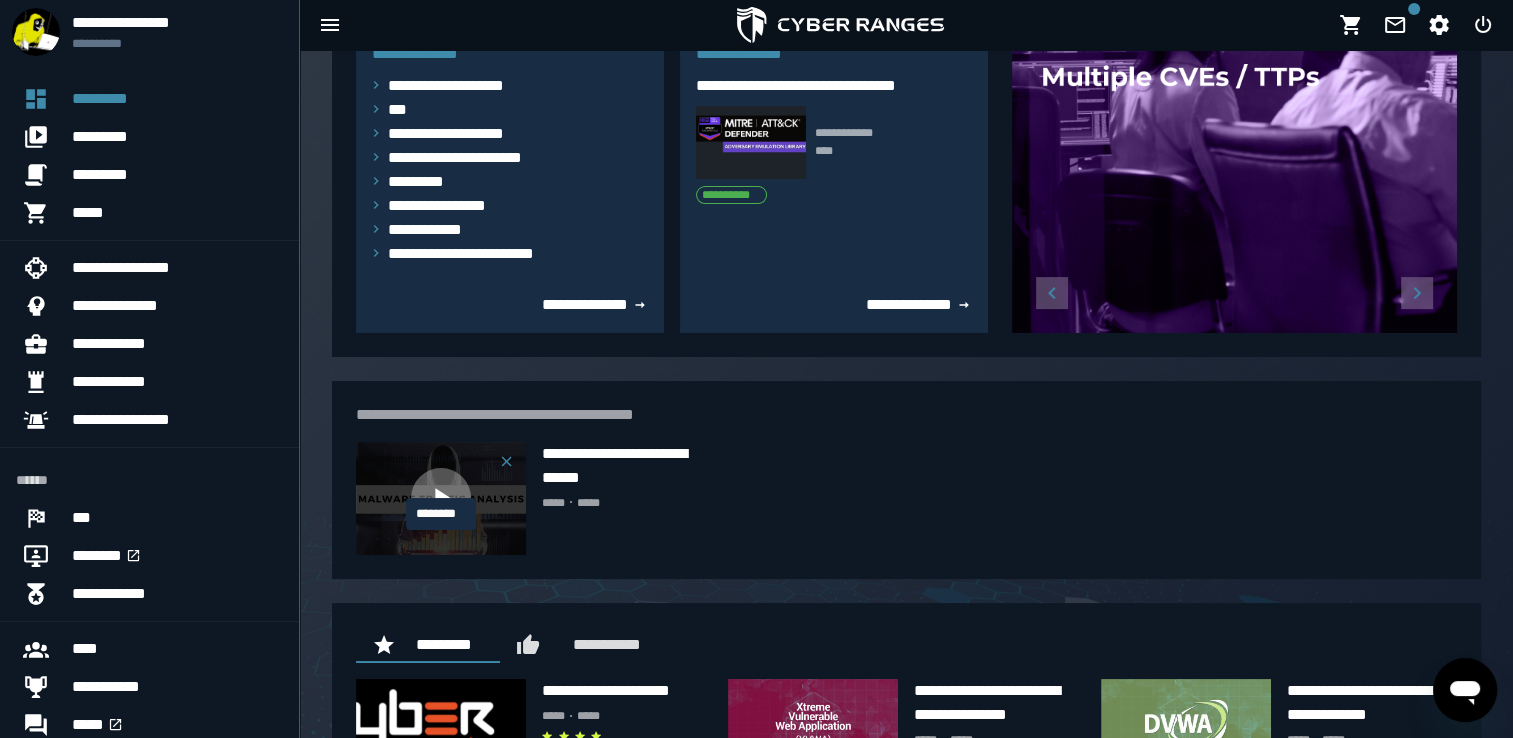 click at bounding box center [441, 498] 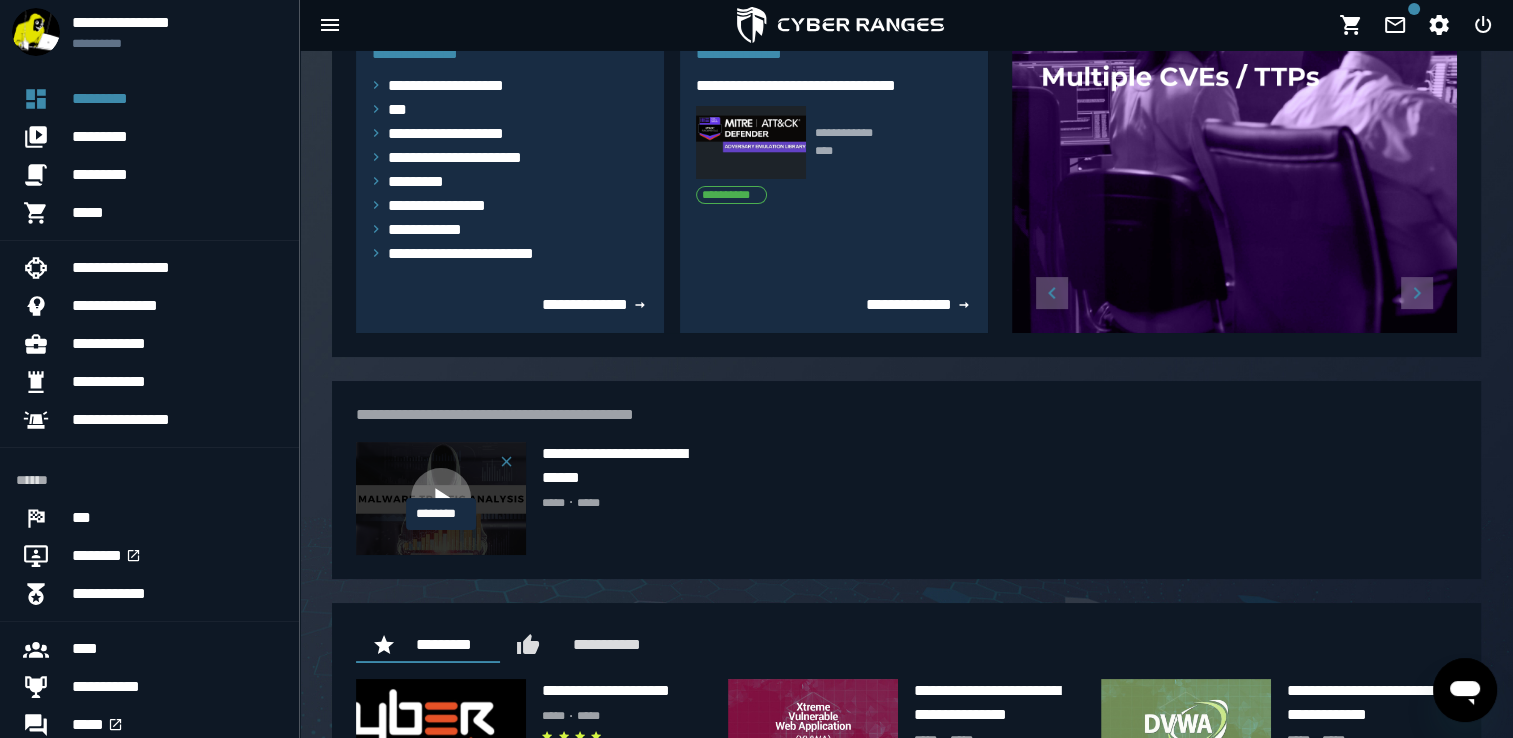click at bounding box center (441, 498) 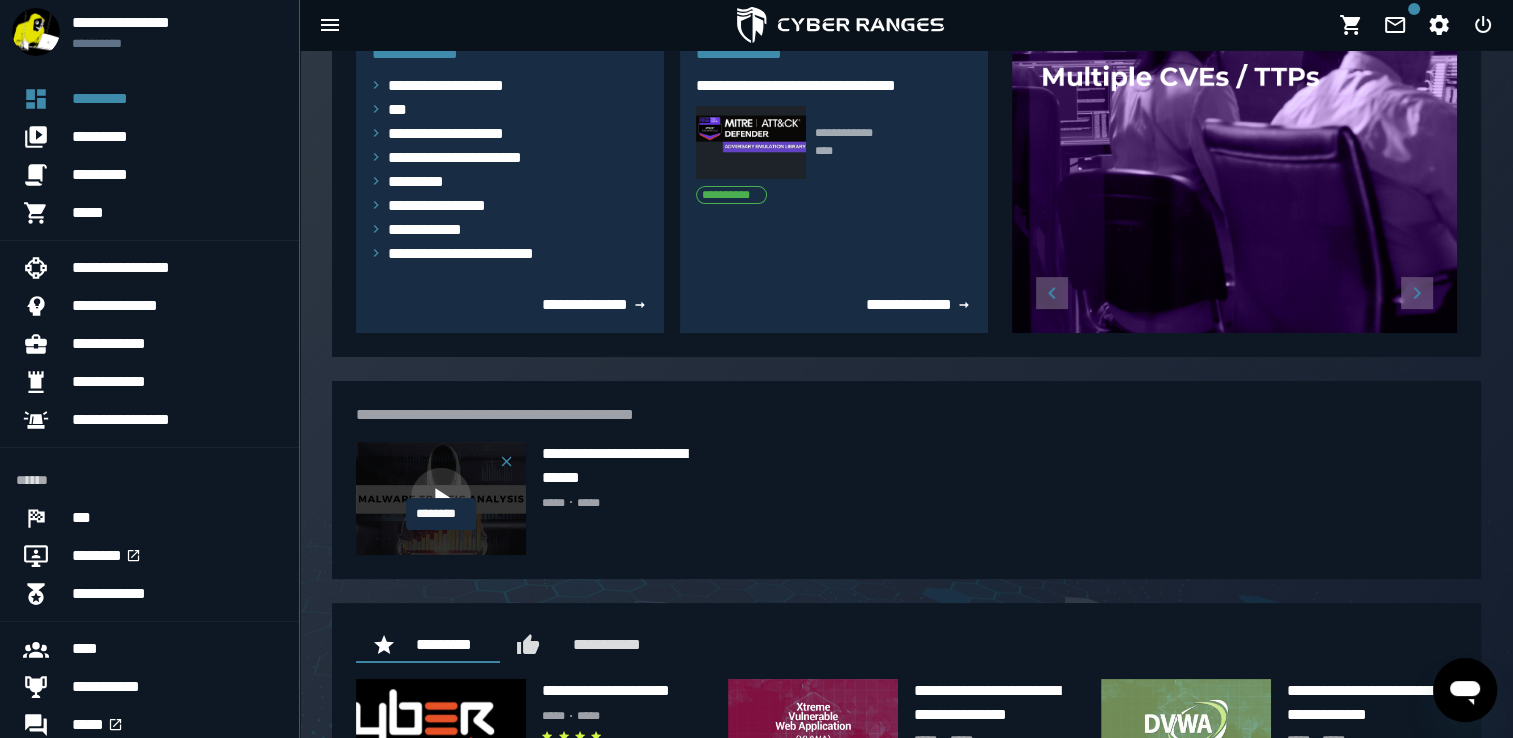 click at bounding box center [441, 498] 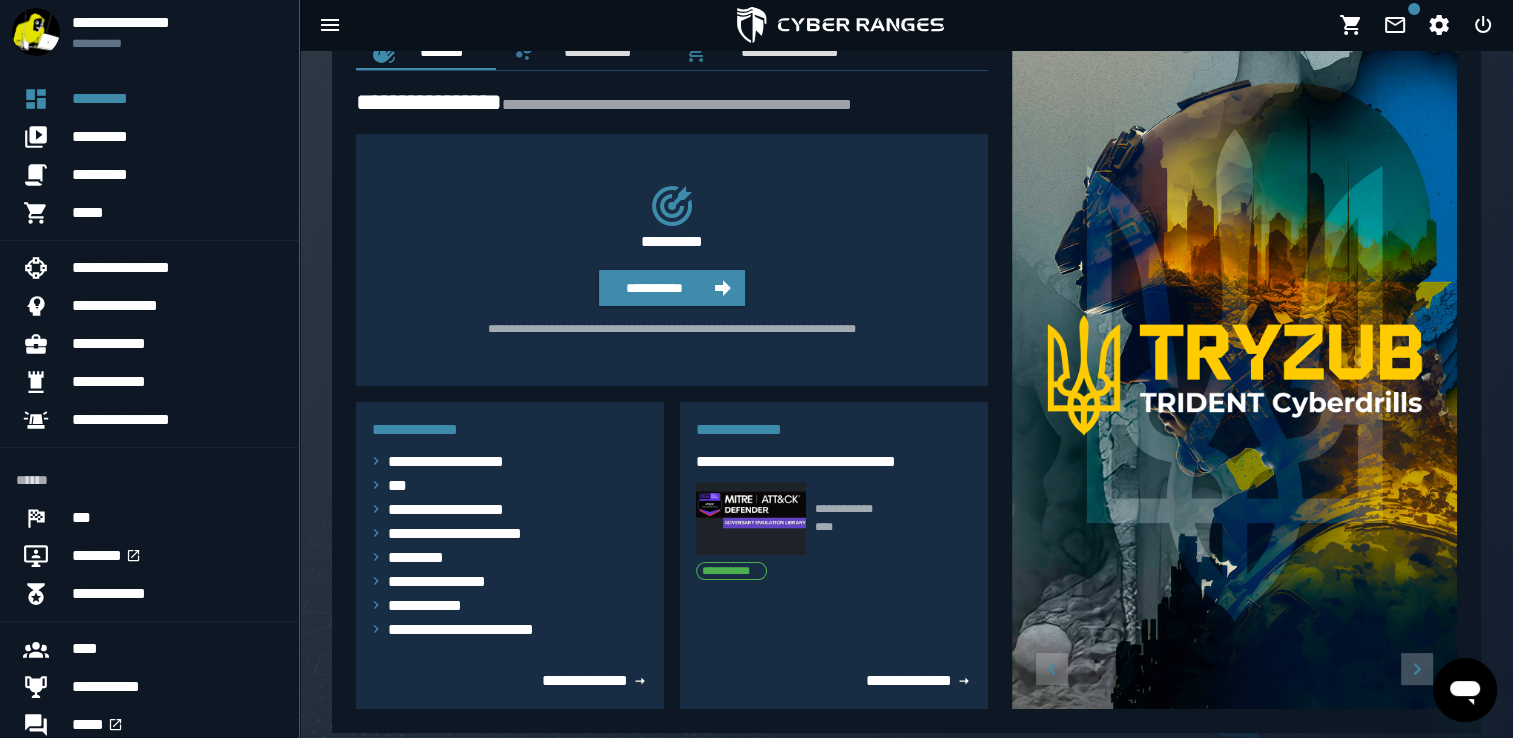 scroll, scrollTop: 0, scrollLeft: 0, axis: both 